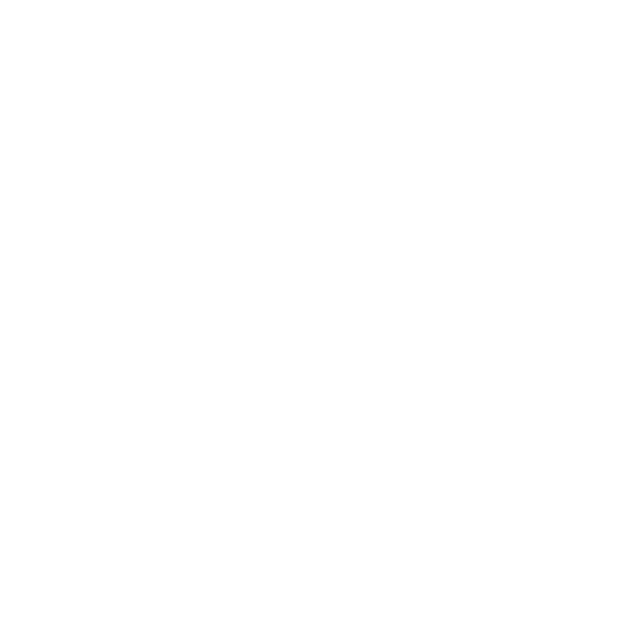 scroll, scrollTop: 0, scrollLeft: 0, axis: both 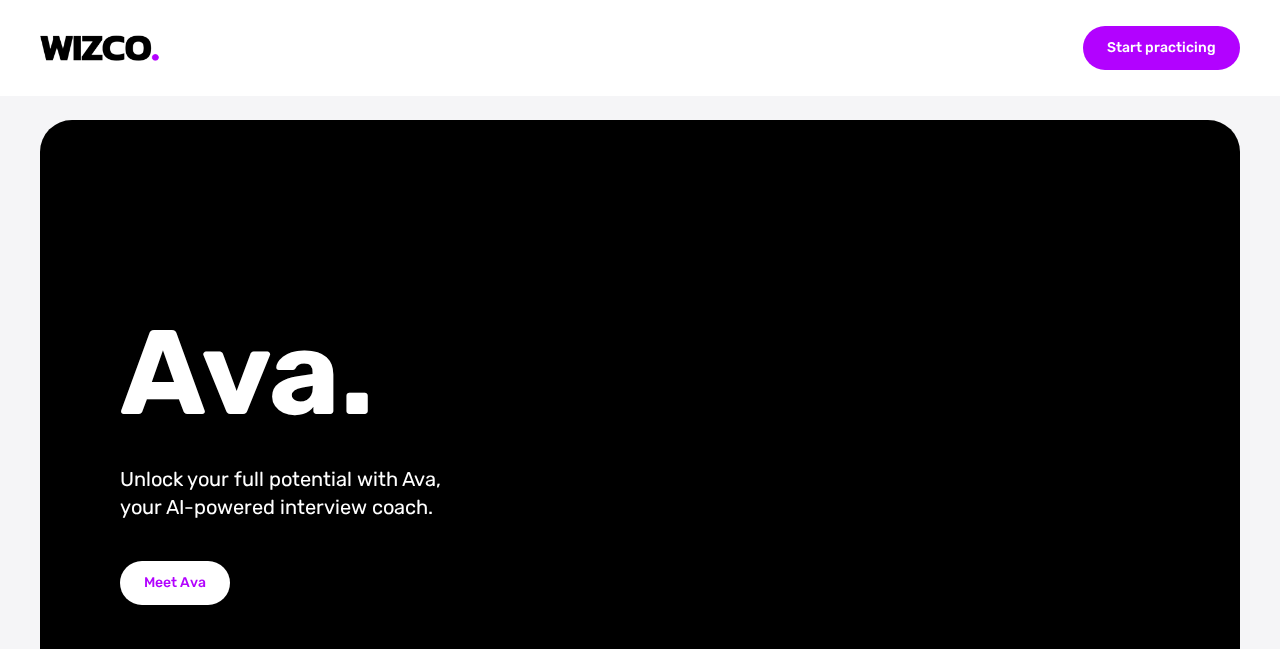 click on "Start practicing" at bounding box center [640, 48] 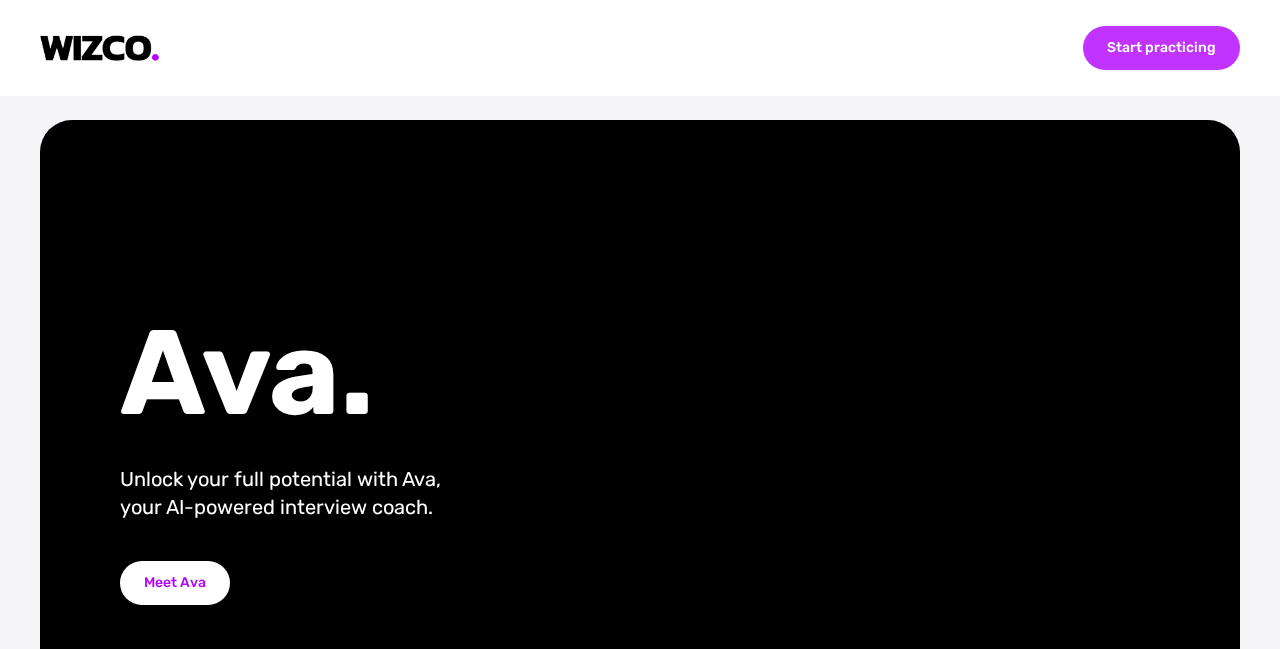 click on "Start practicing" at bounding box center [1161, 48] 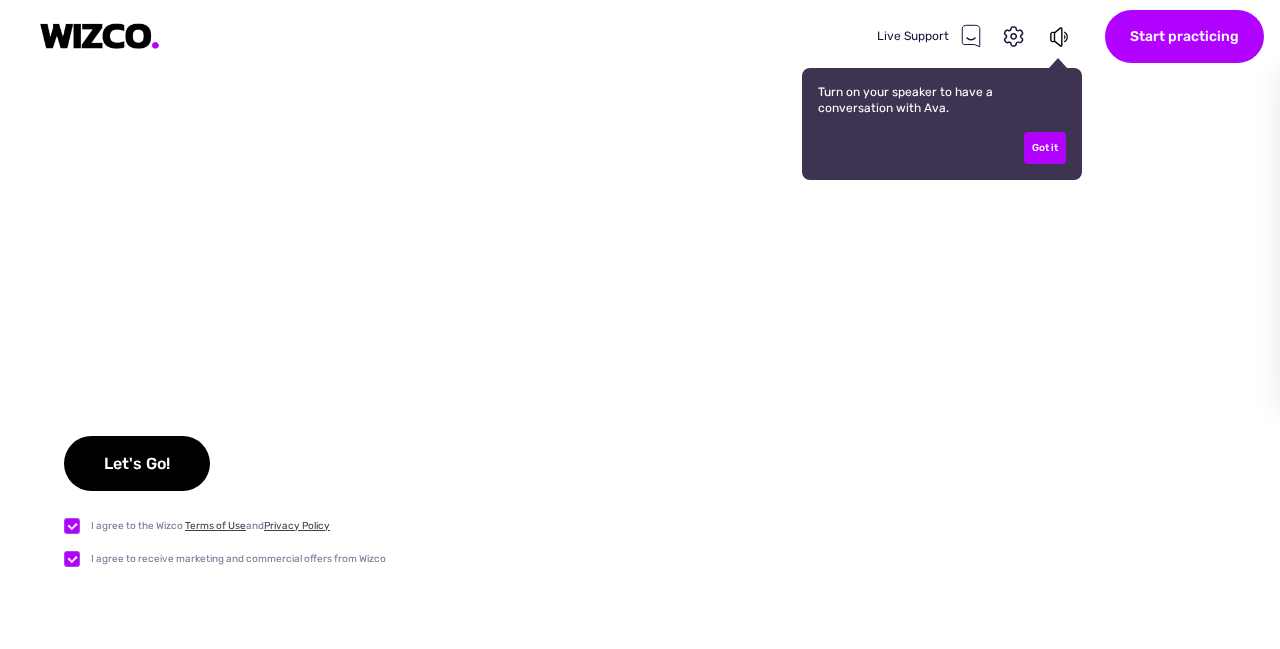 checkbox on "true" 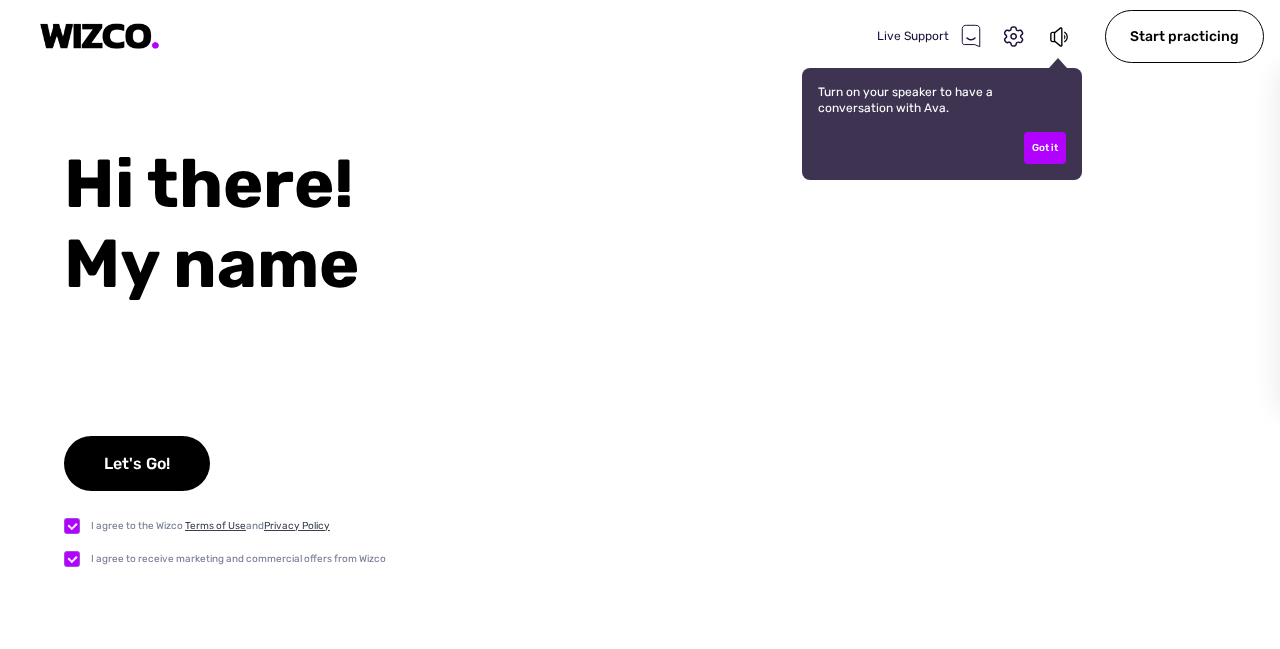 click on "I agree to receive marketing and commercial offers from Wizco" at bounding box center (238, 559) 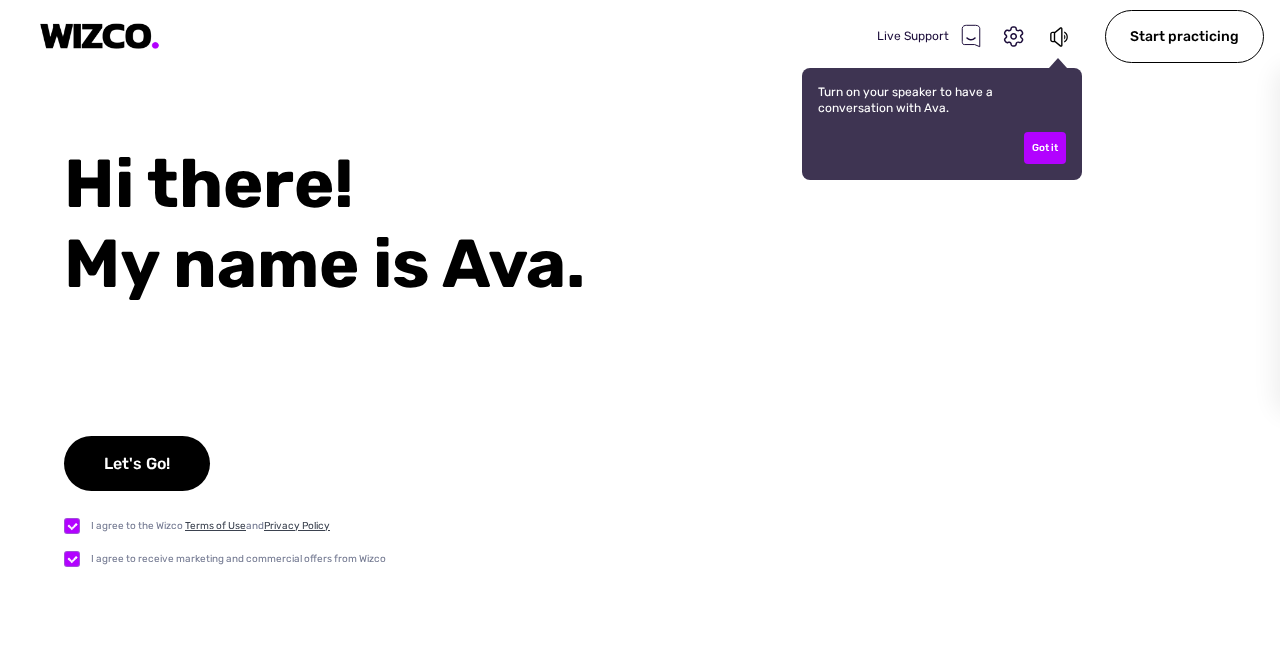 click at bounding box center (77, 558) 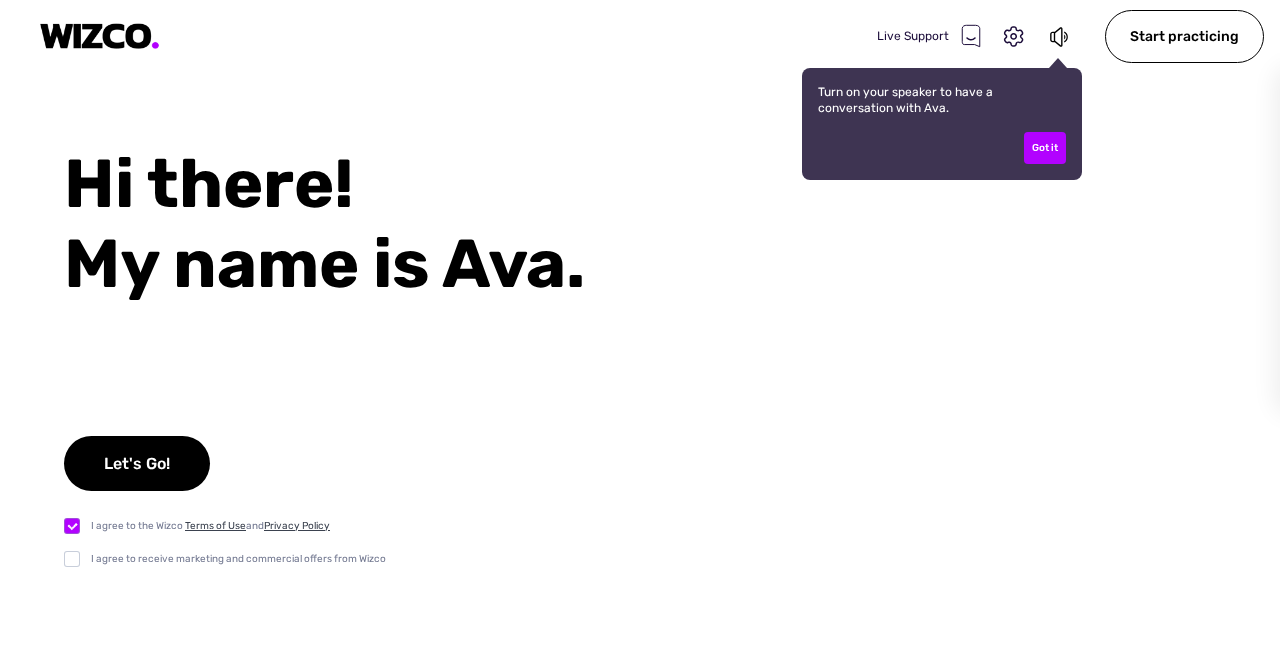 checkbox on "false" 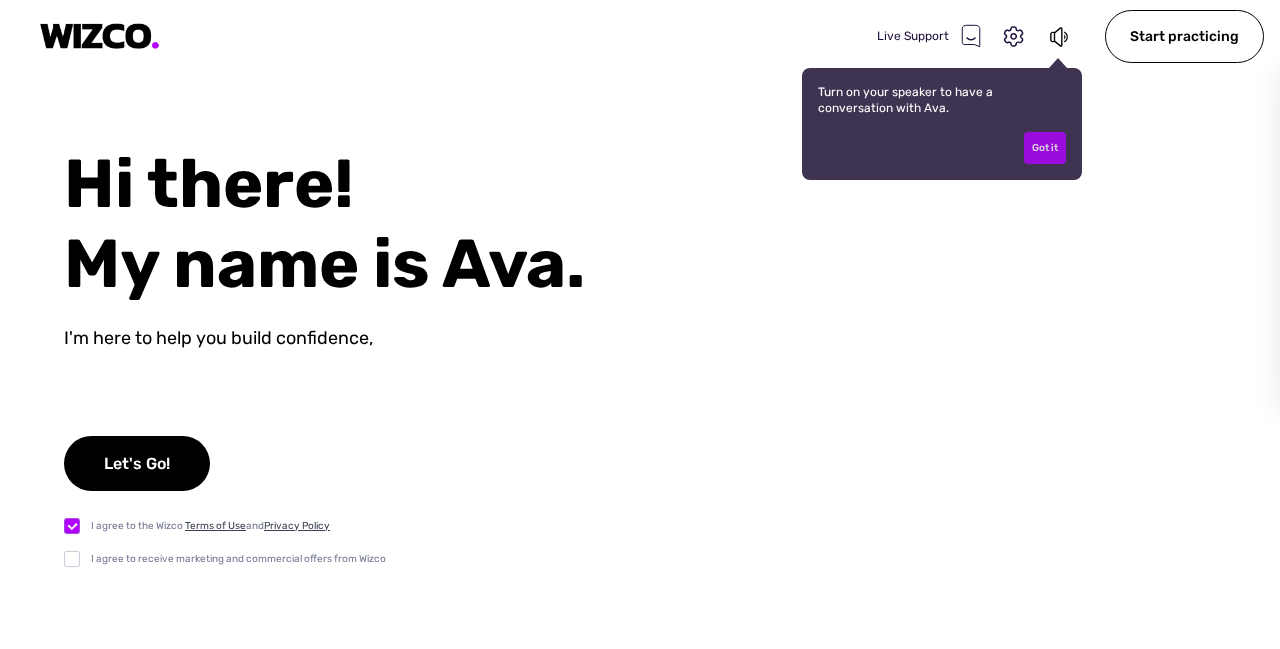 click on "Got it" at bounding box center (1045, 148) 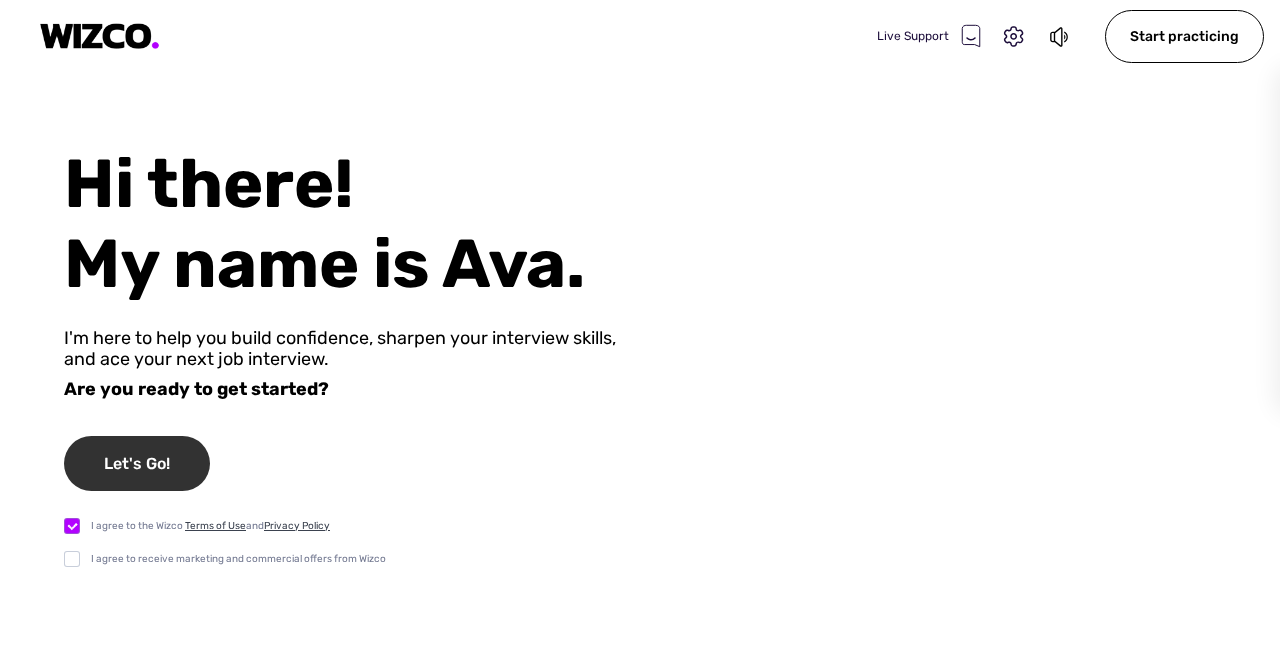 click on "Let's Go!" at bounding box center [137, 463] 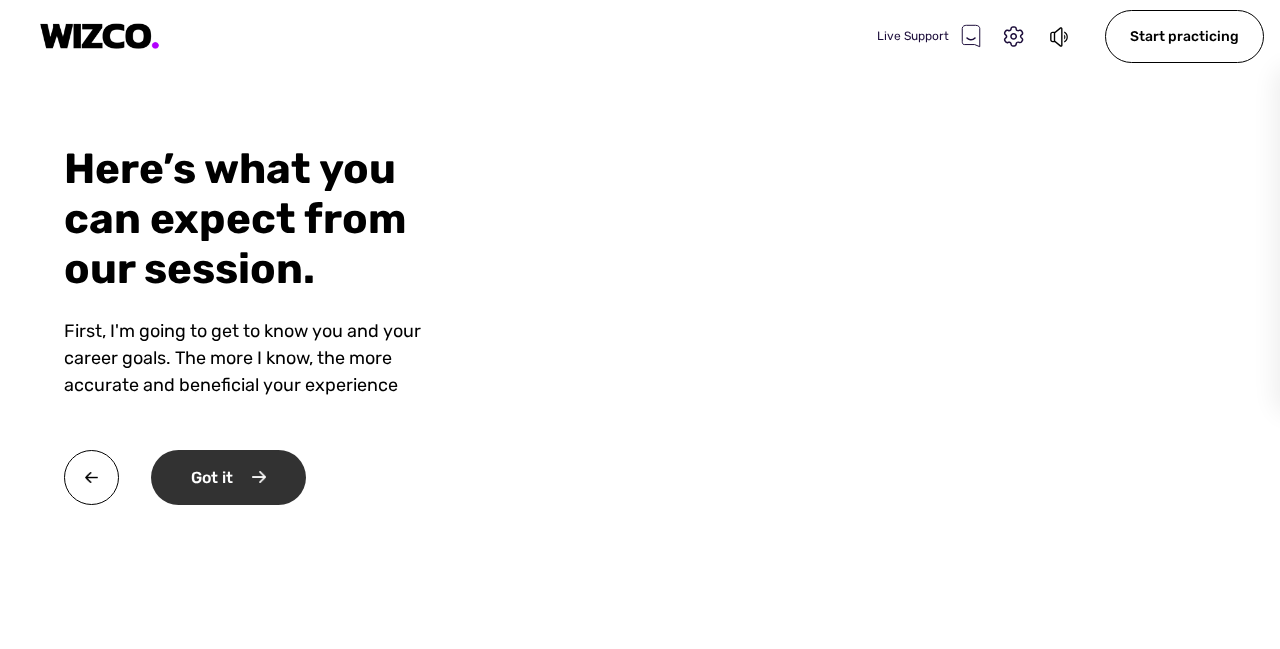 click on "Got it" at bounding box center (228, 477) 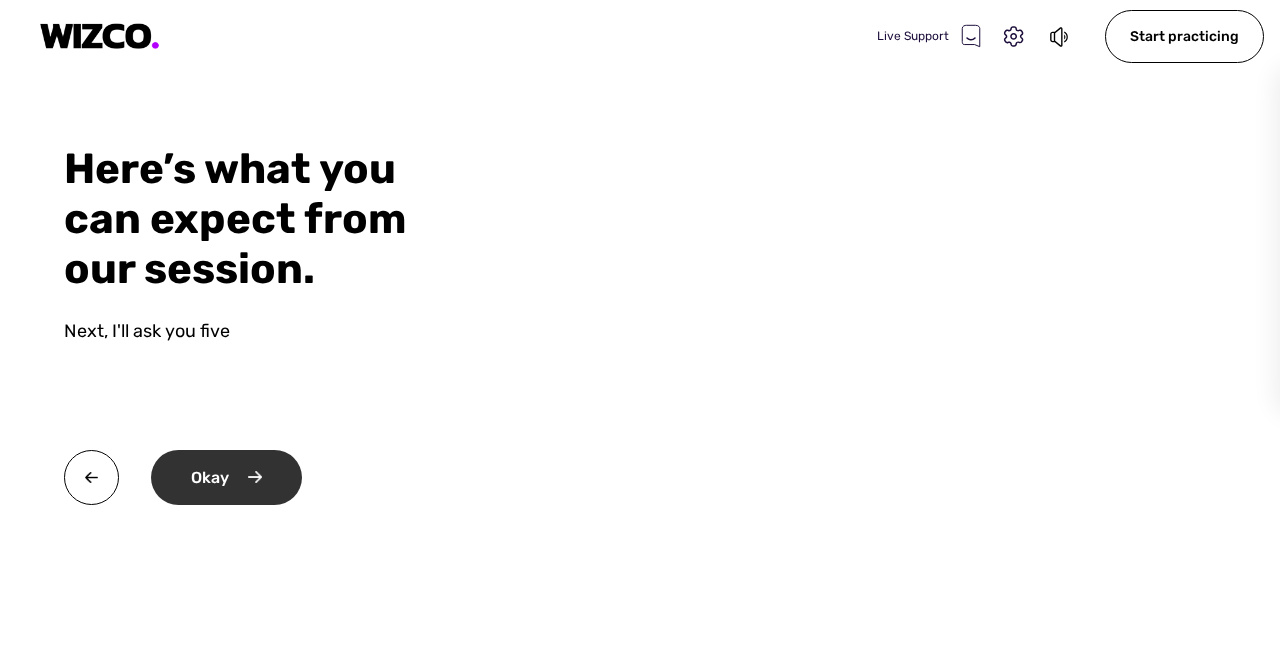 click on "Okay" at bounding box center (226, 477) 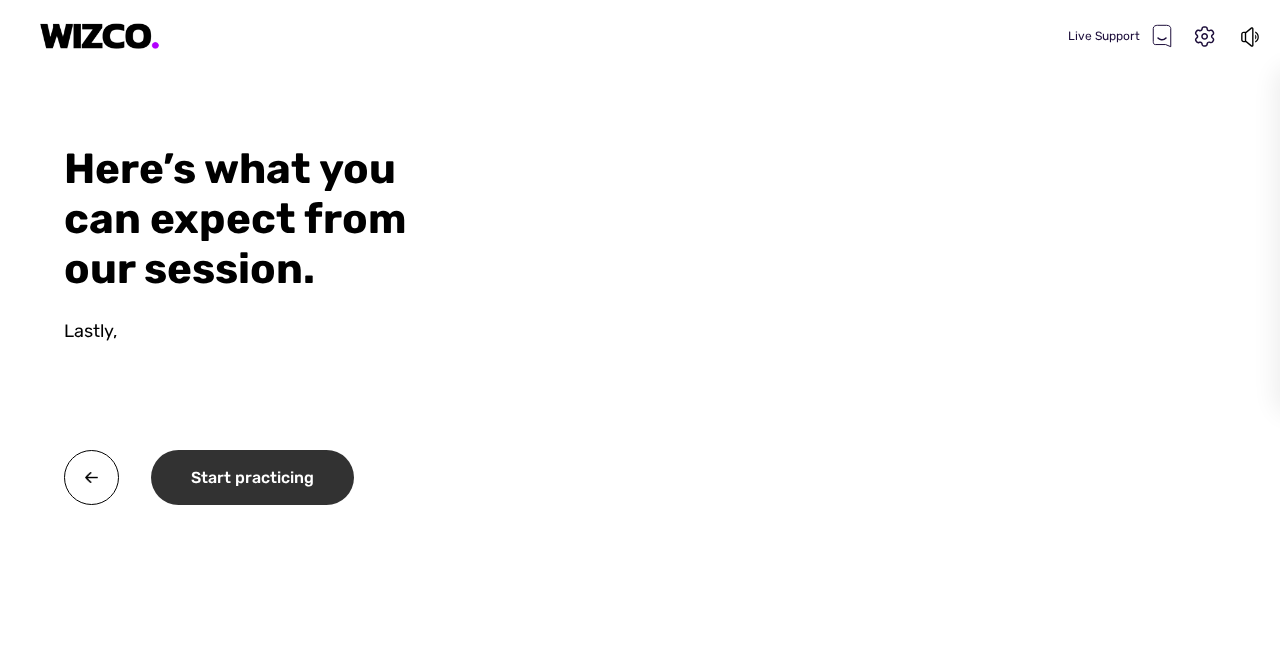 click on "Start practicing" at bounding box center (252, 477) 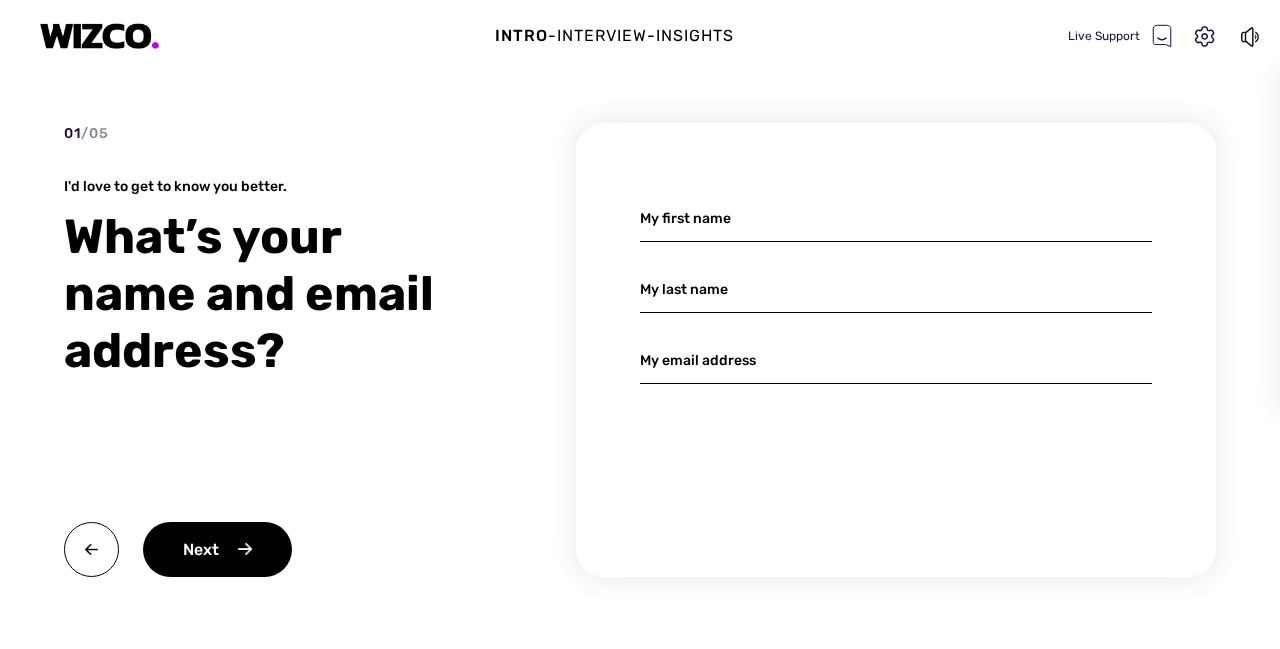 click at bounding box center [896, 218] 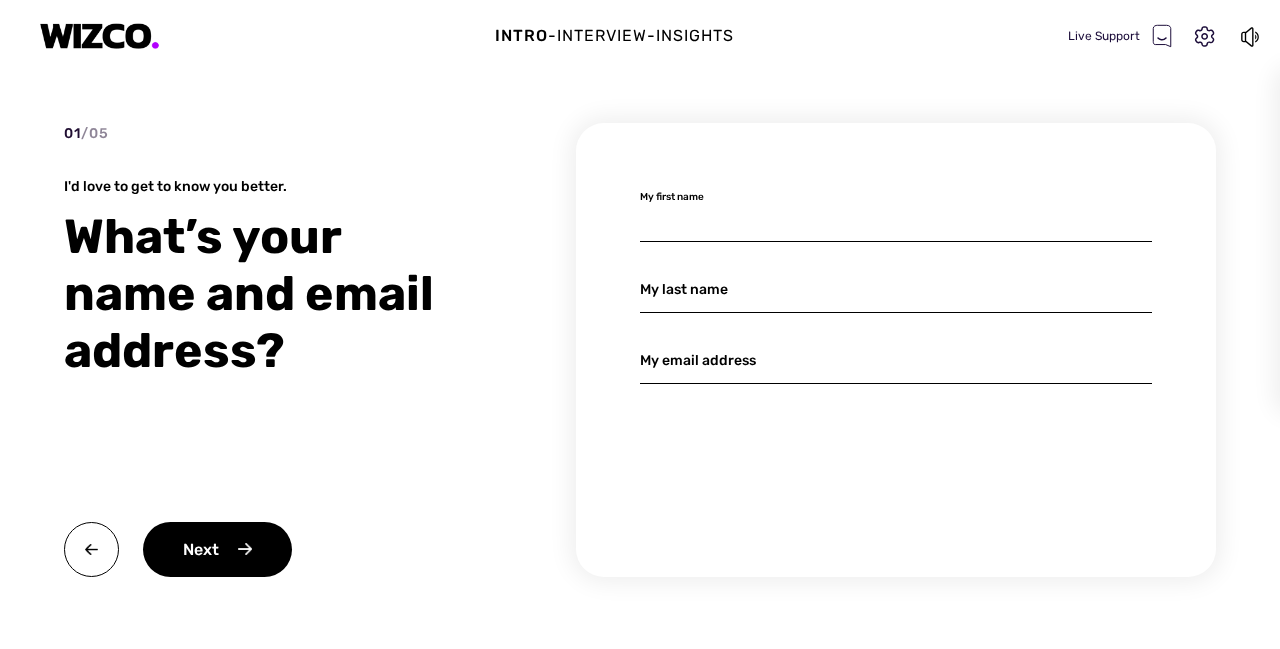 click at bounding box center [896, 218] 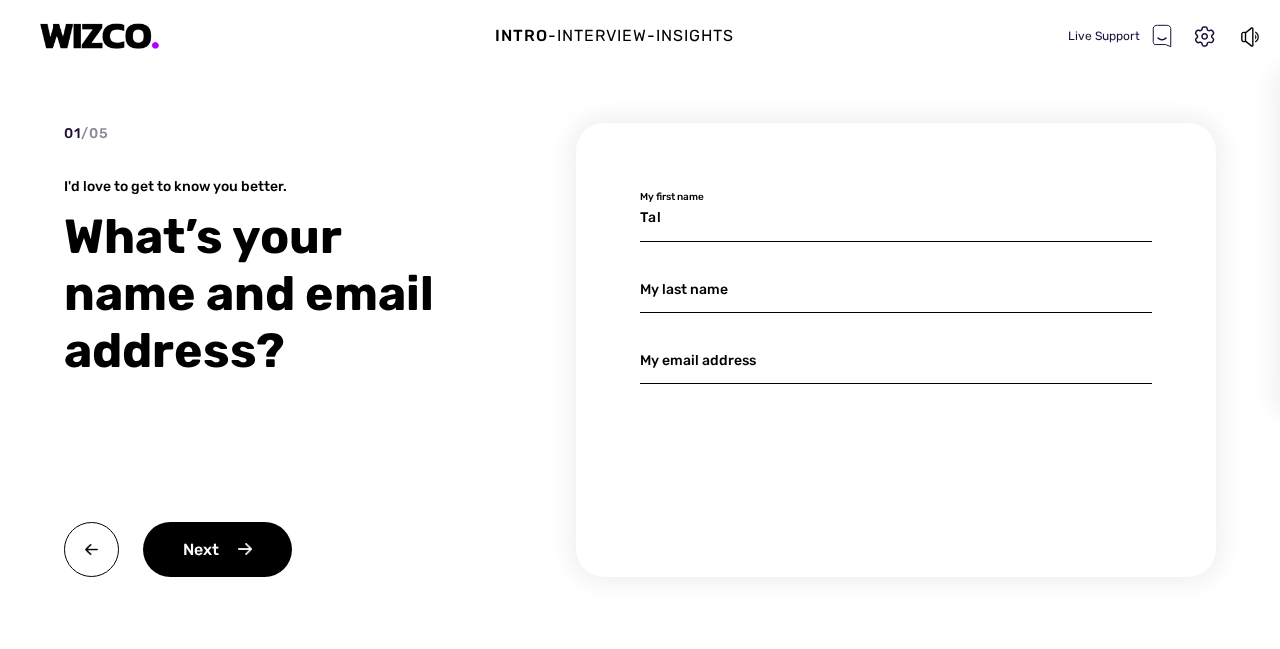 type on "Tal" 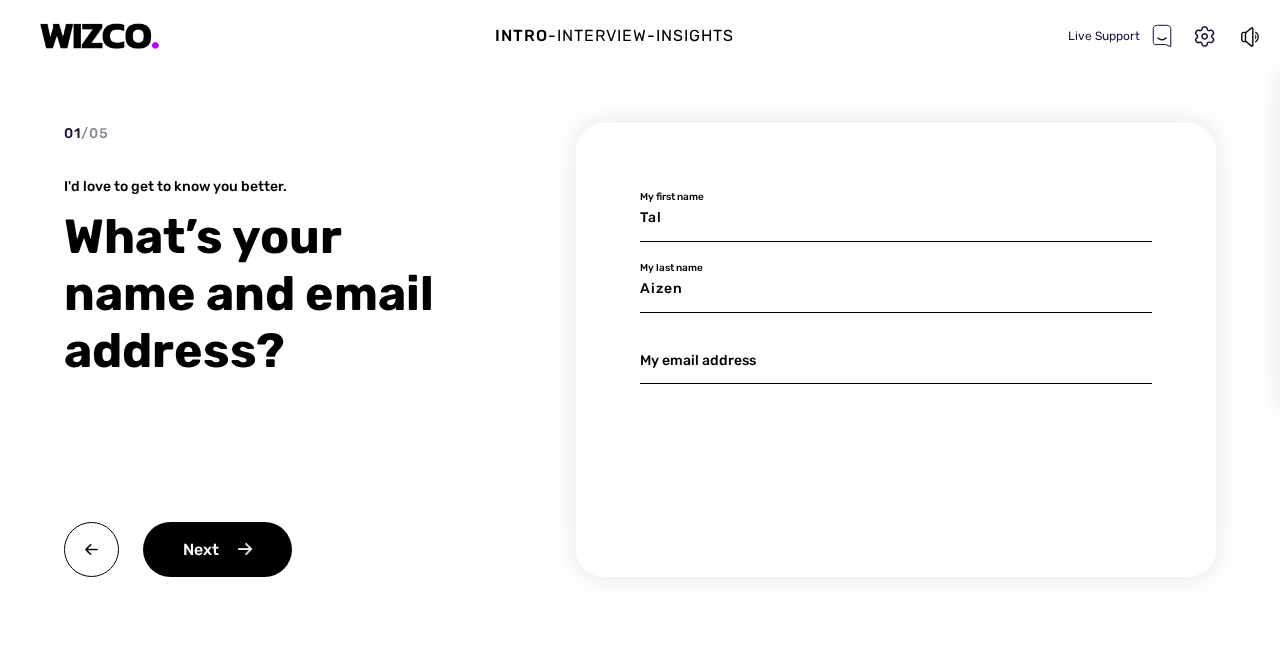 type on "Aizen" 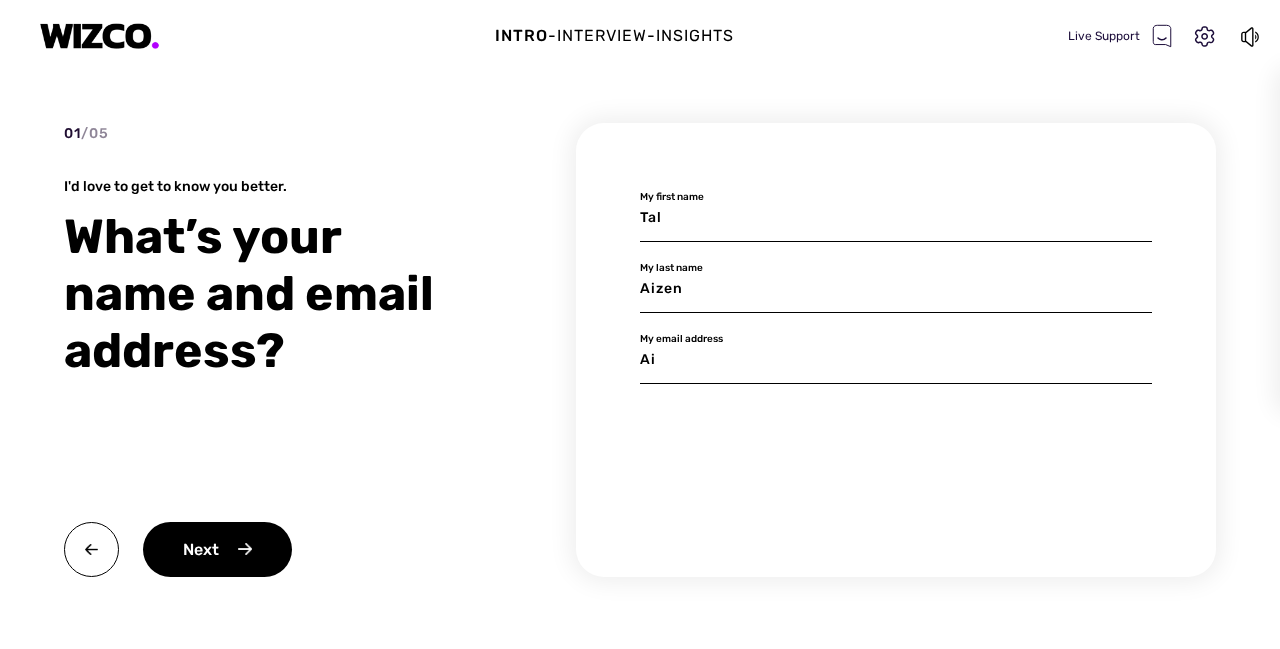 type on "A" 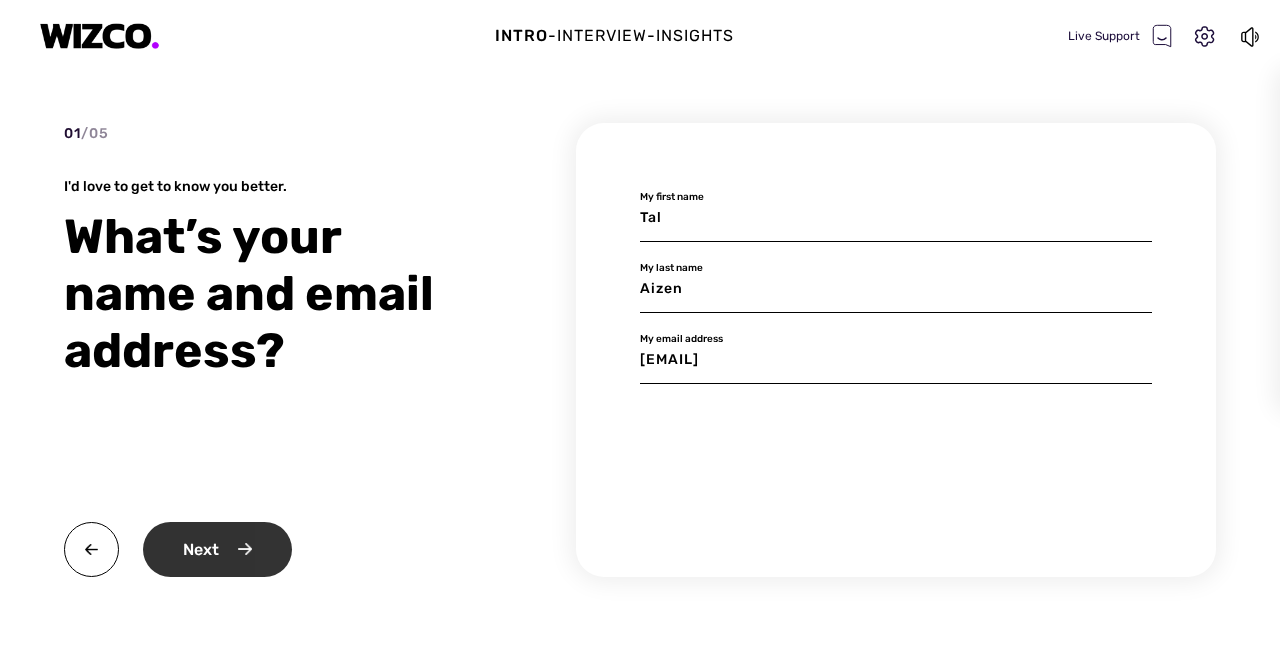 type on "[EMAIL]" 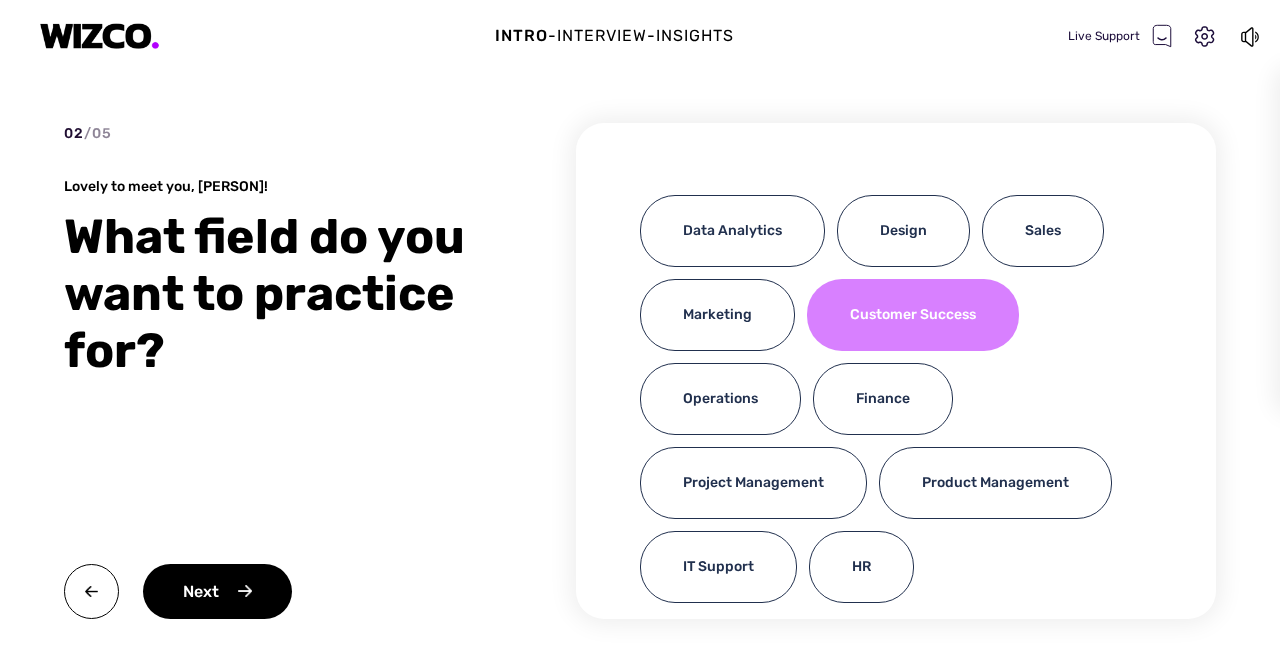 click on "Customer Success" at bounding box center (913, 315) 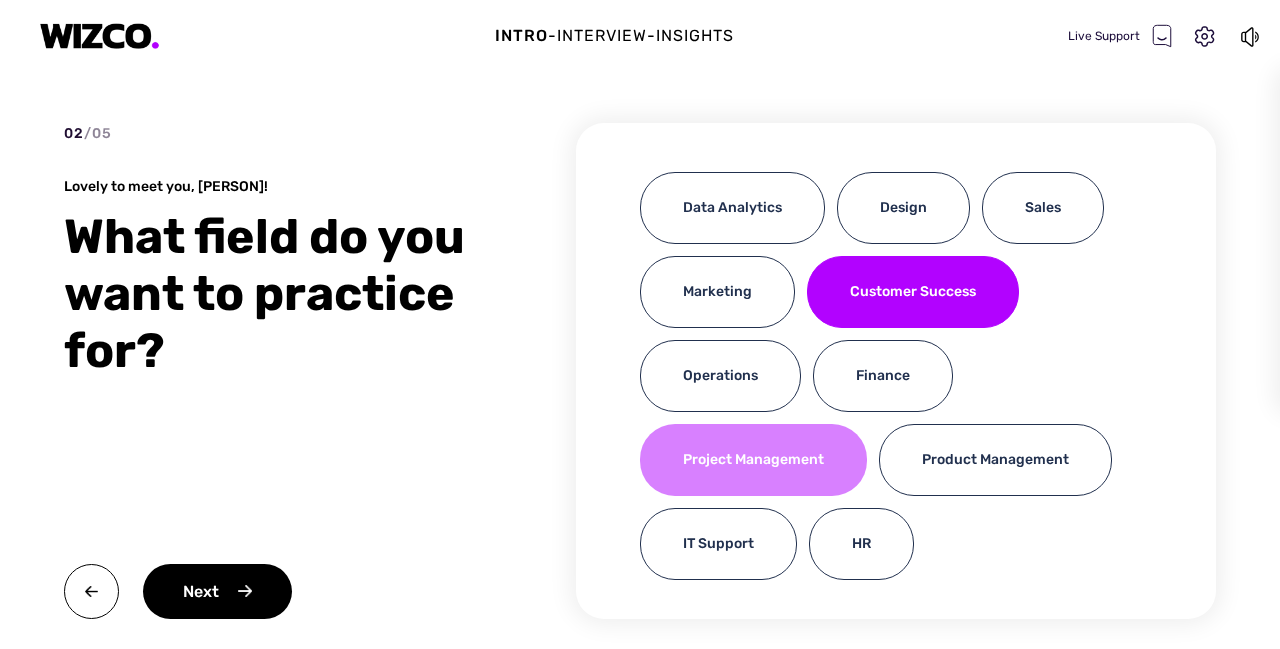 scroll, scrollTop: 0, scrollLeft: 0, axis: both 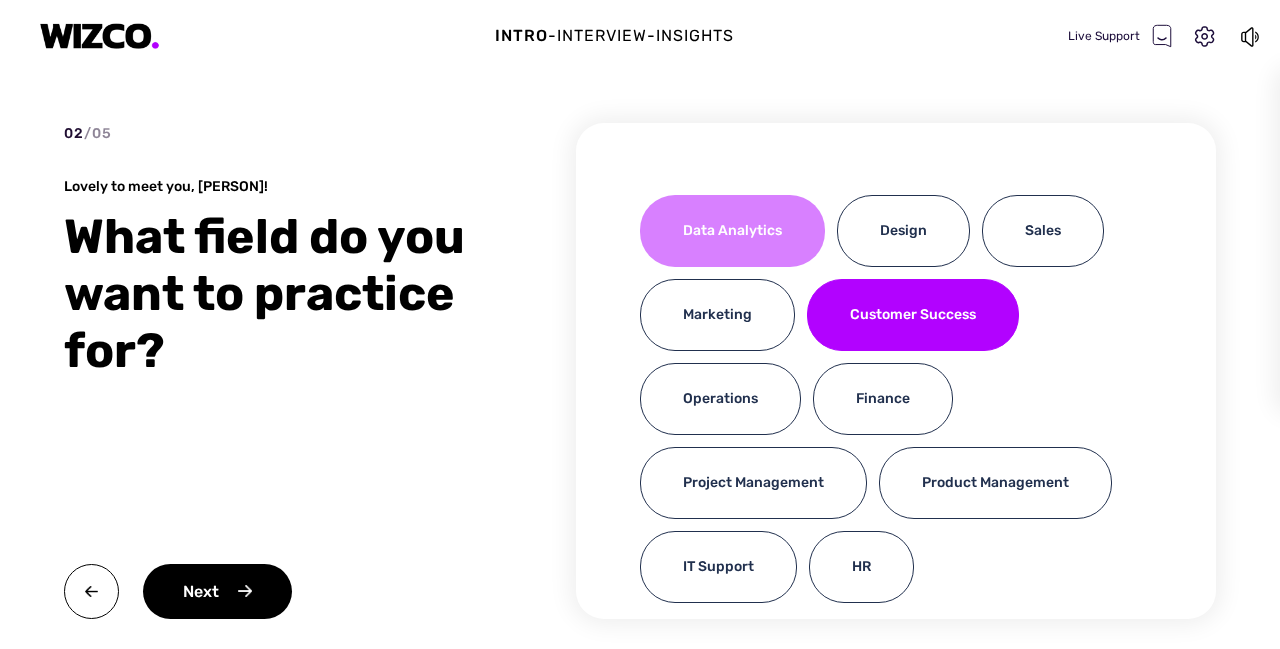 drag, startPoint x: 769, startPoint y: 249, endPoint x: 696, endPoint y: 219, distance: 78.92401 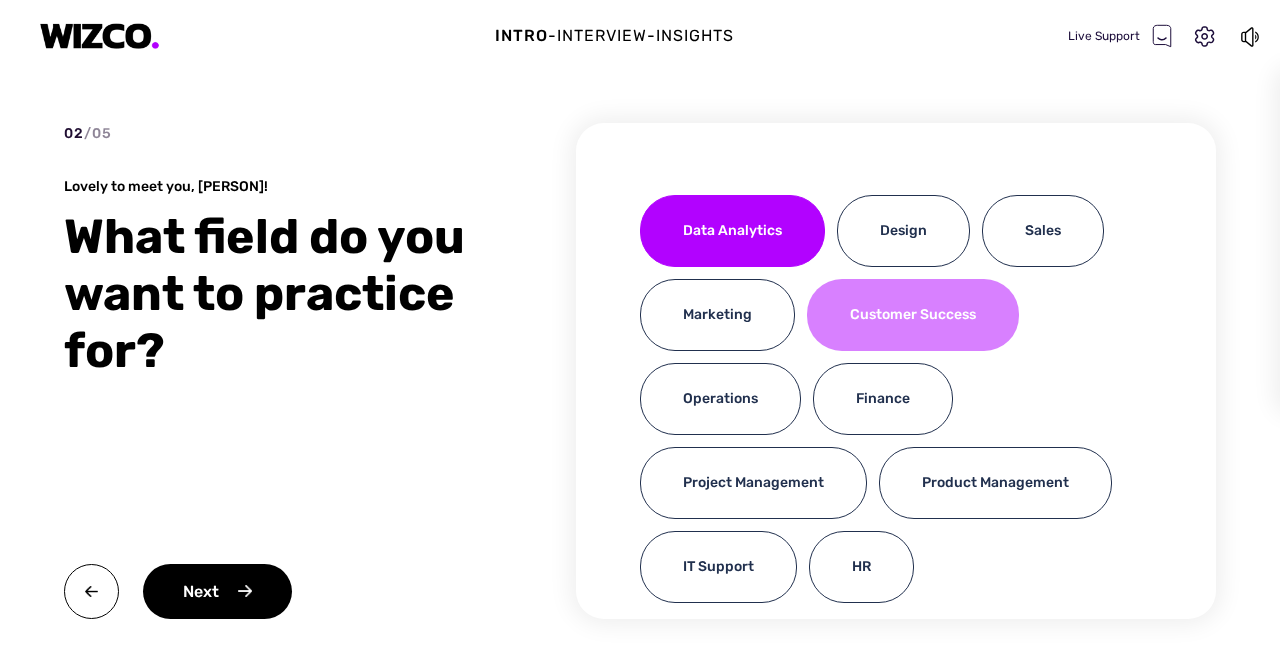 click on "Customer Success" at bounding box center (913, 315) 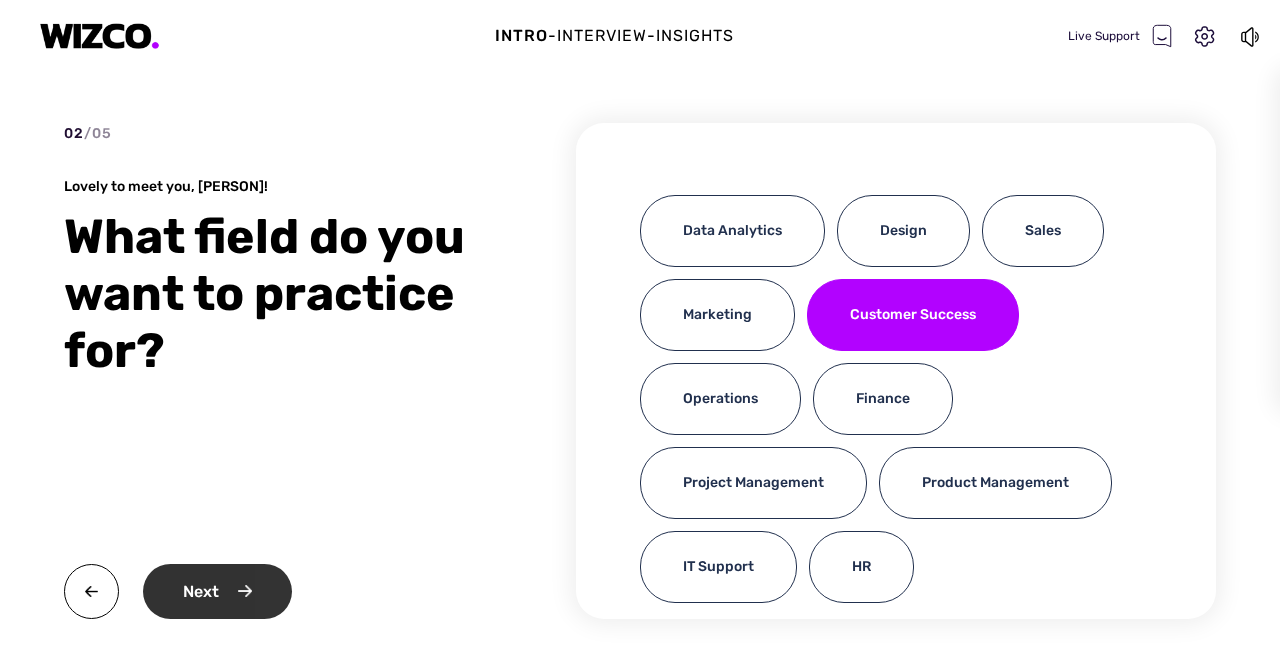 click on "Next" at bounding box center (217, 591) 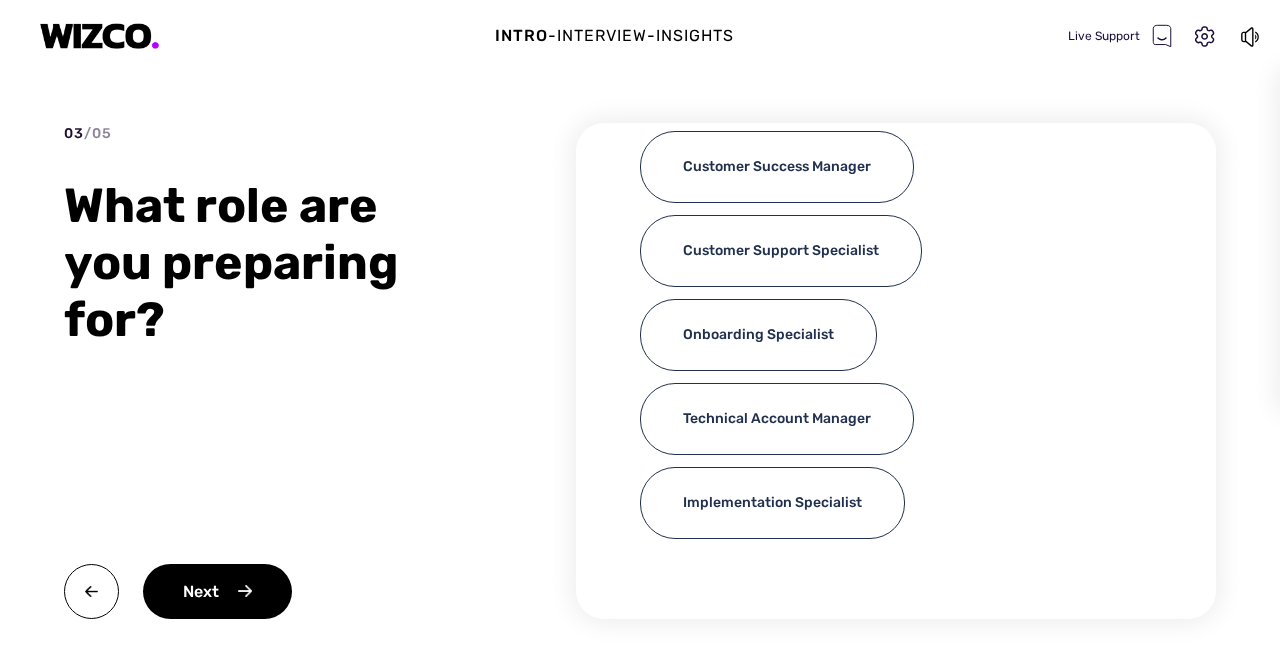 scroll, scrollTop: 0, scrollLeft: 0, axis: both 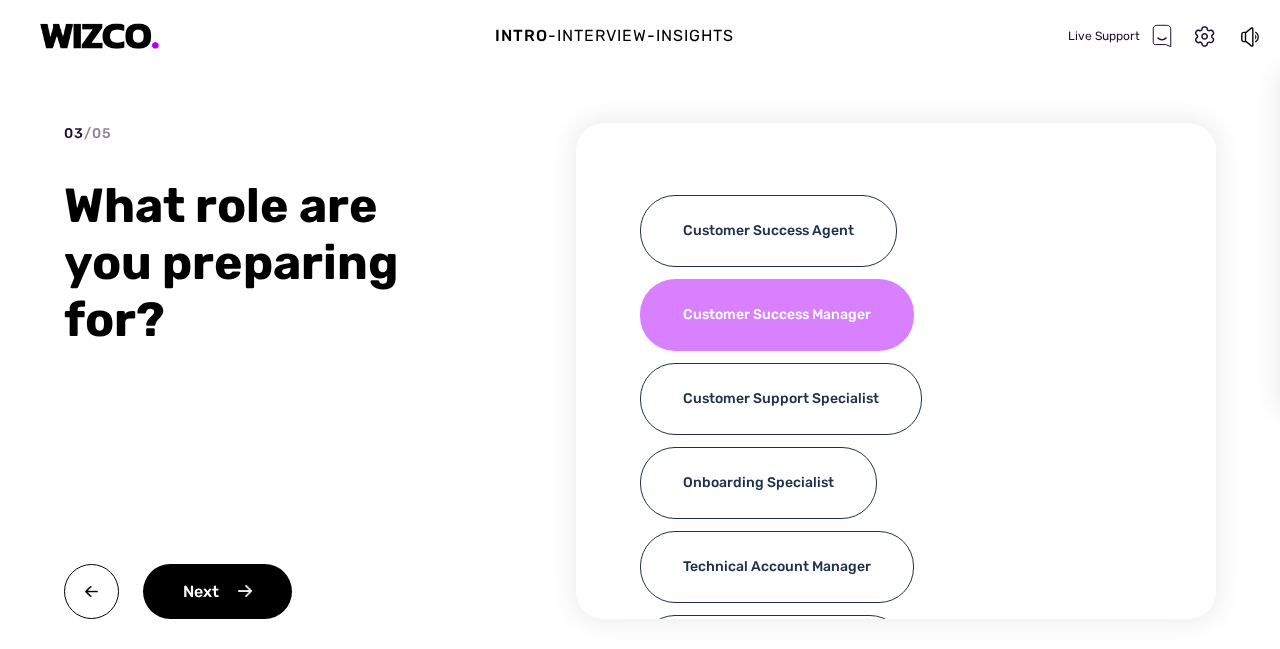 click on "Customer Success Manager" at bounding box center [777, 315] 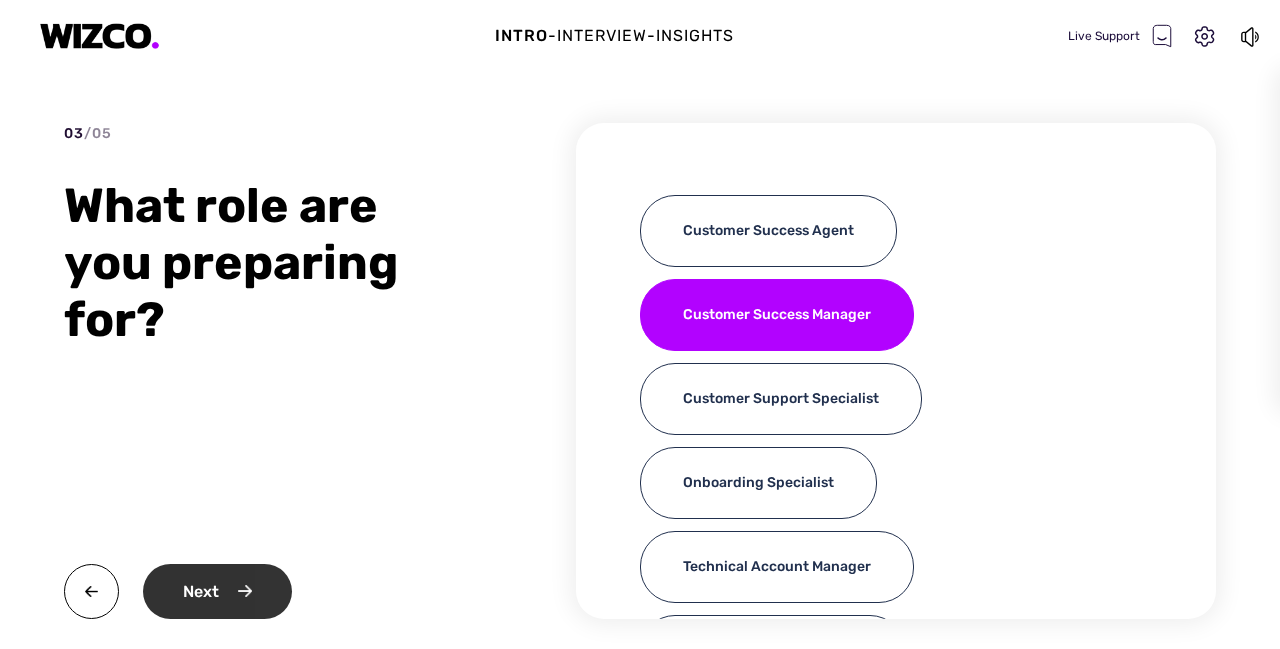 click on "Next" at bounding box center [217, 591] 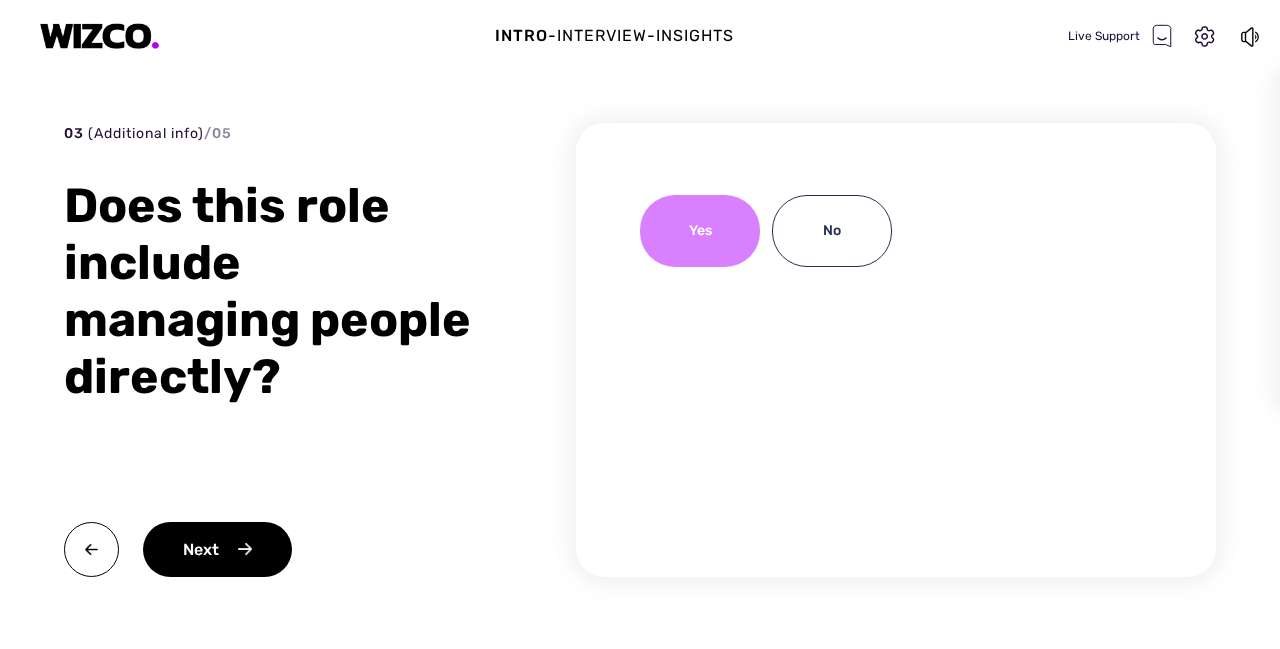 click on "Yes" at bounding box center (700, 231) 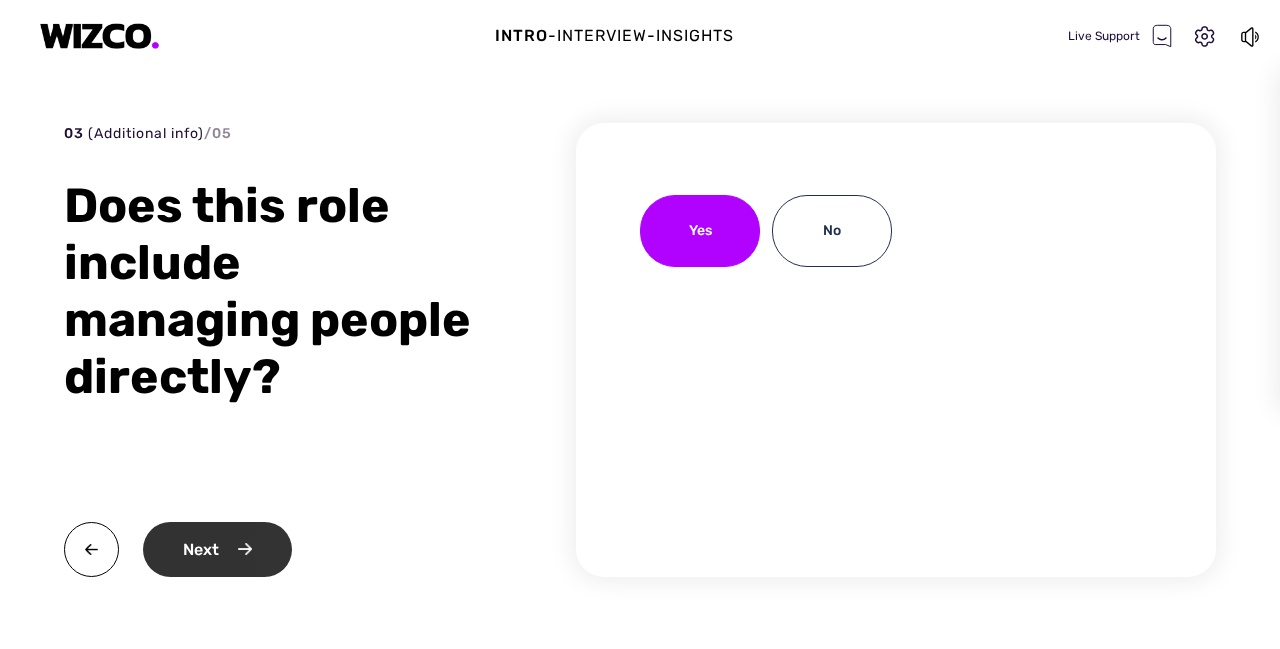 click on "Next" at bounding box center (217, 549) 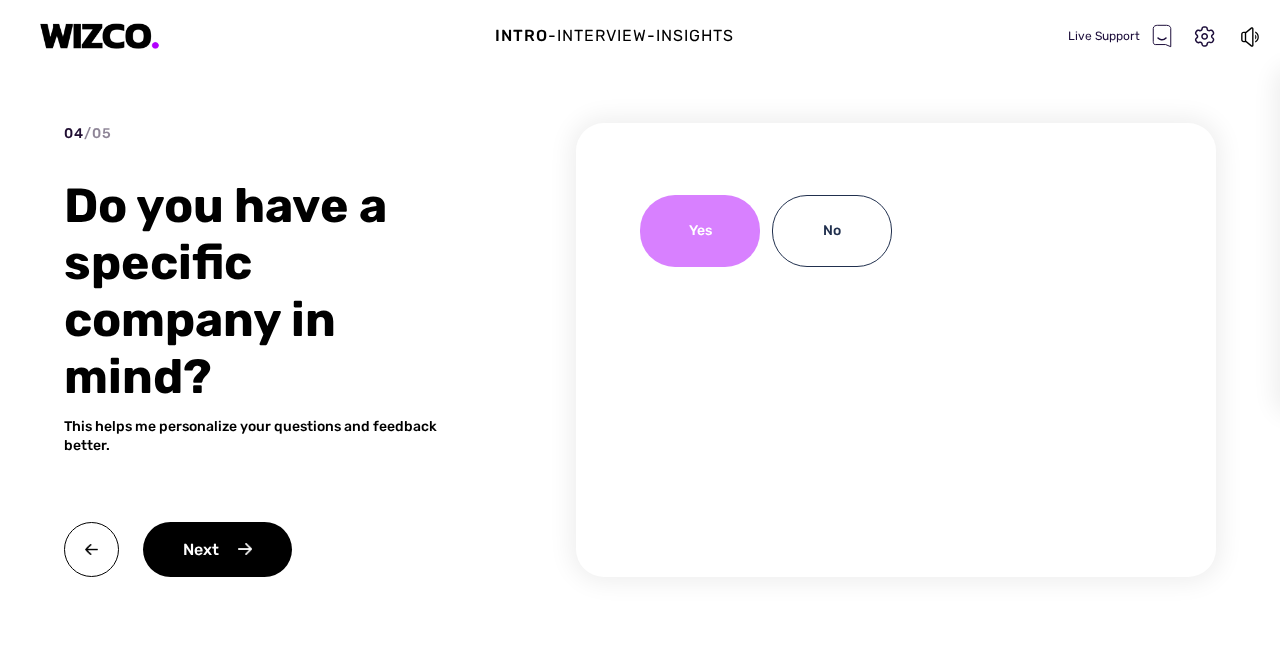 click on "Yes" at bounding box center [700, 231] 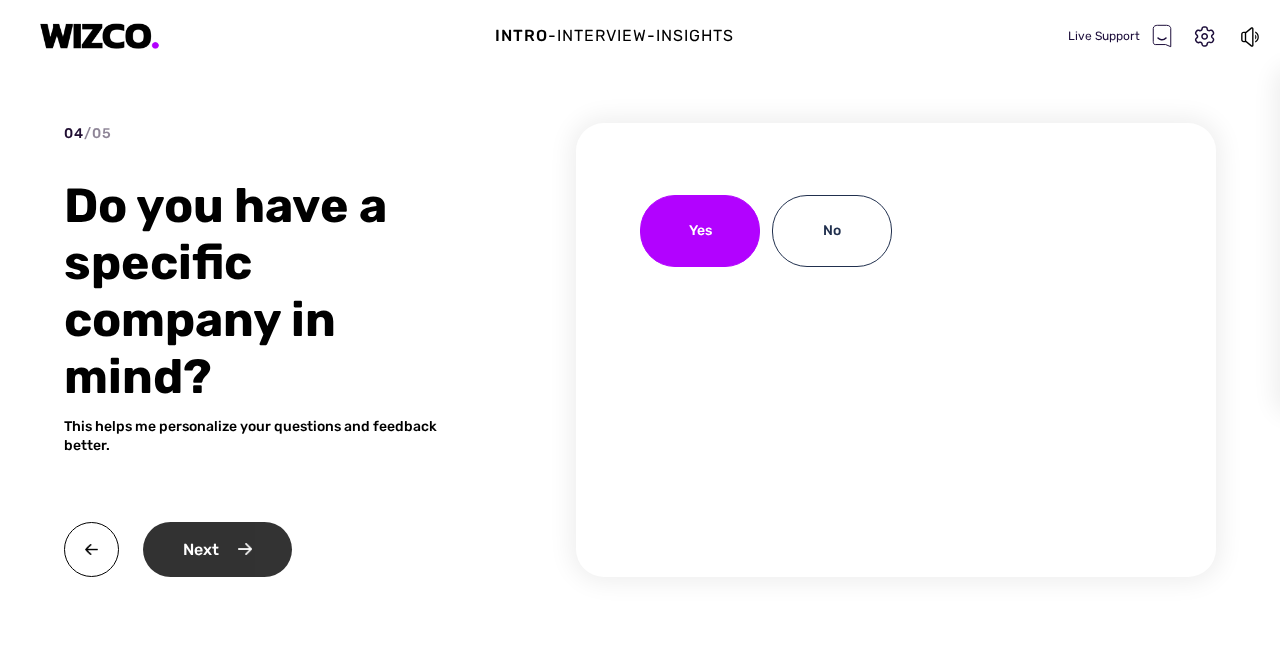 click on "Next" at bounding box center (217, 549) 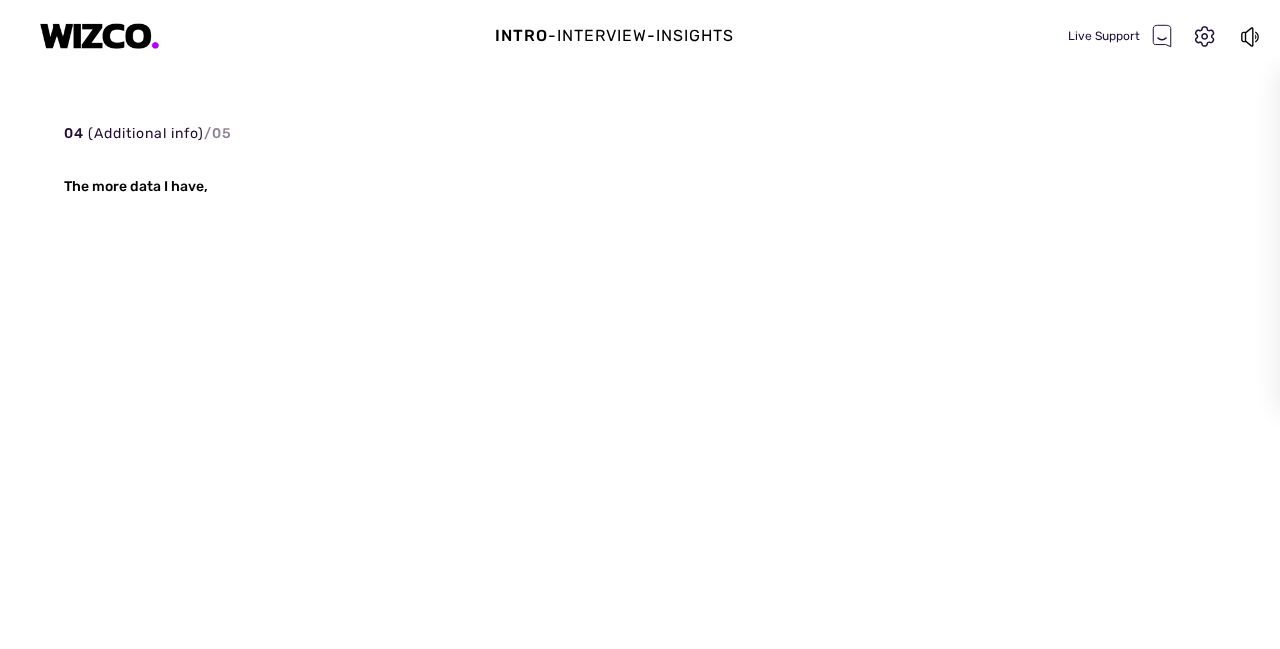 click on "04   (Additional info) / 05 The more data I have," at bounding box center (640, 386) 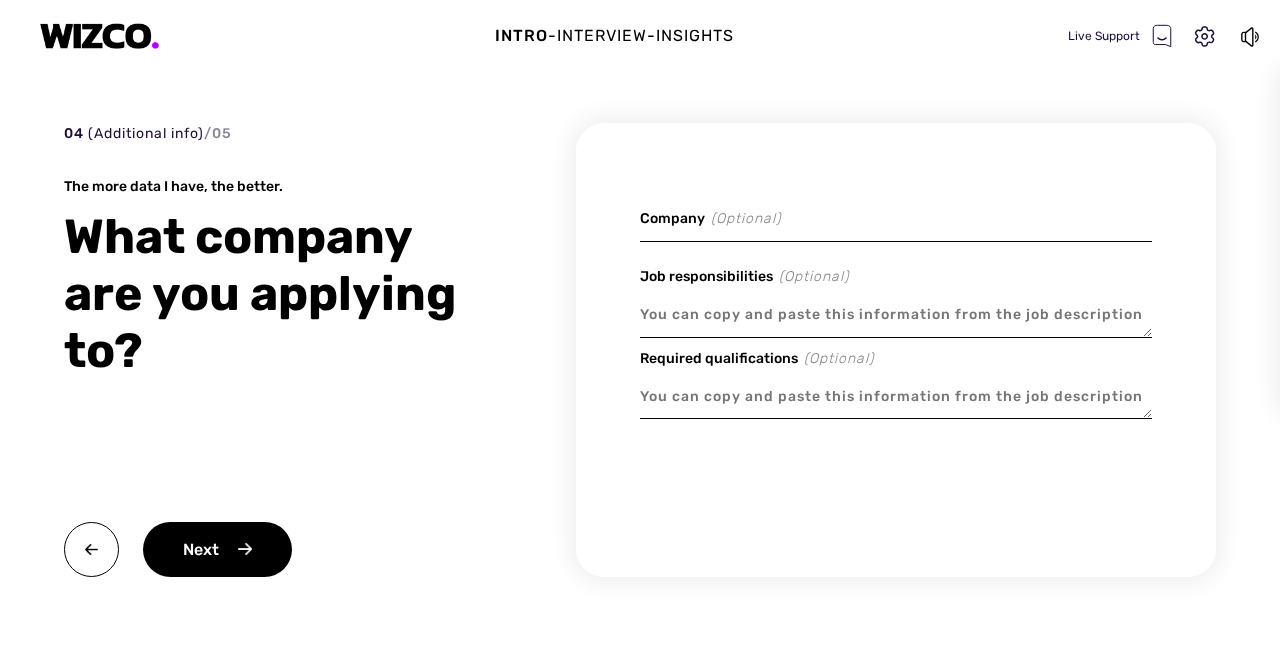 click at bounding box center [896, 218] 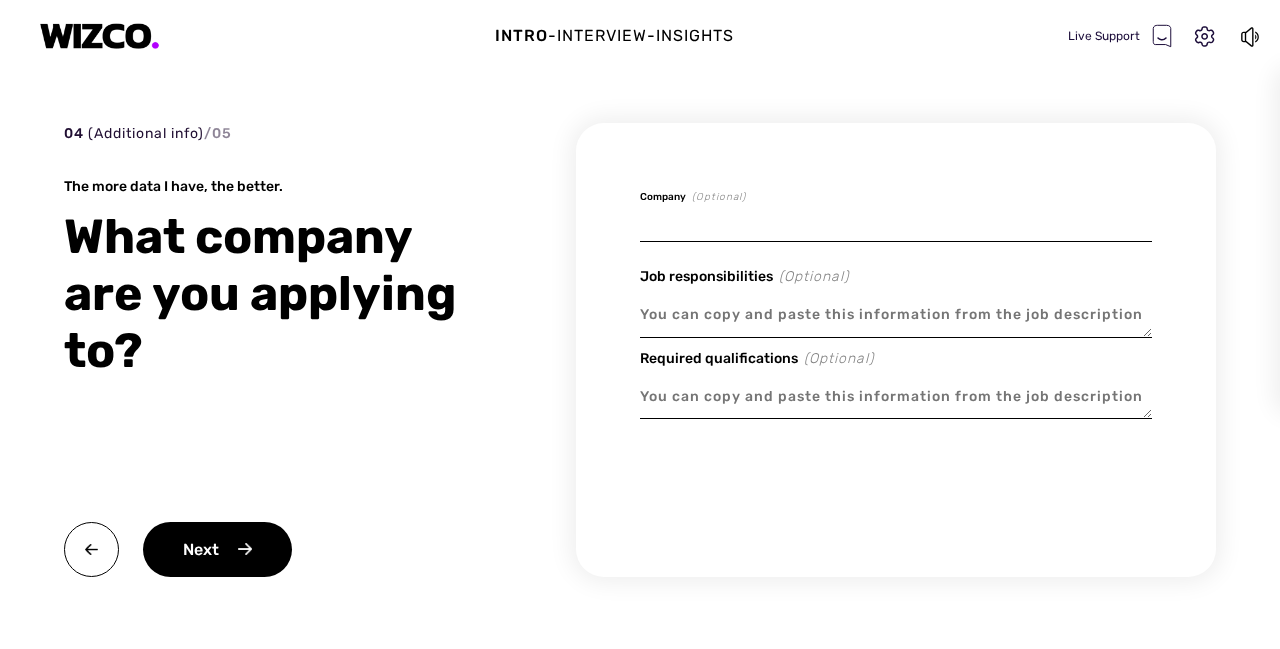 type on "x" 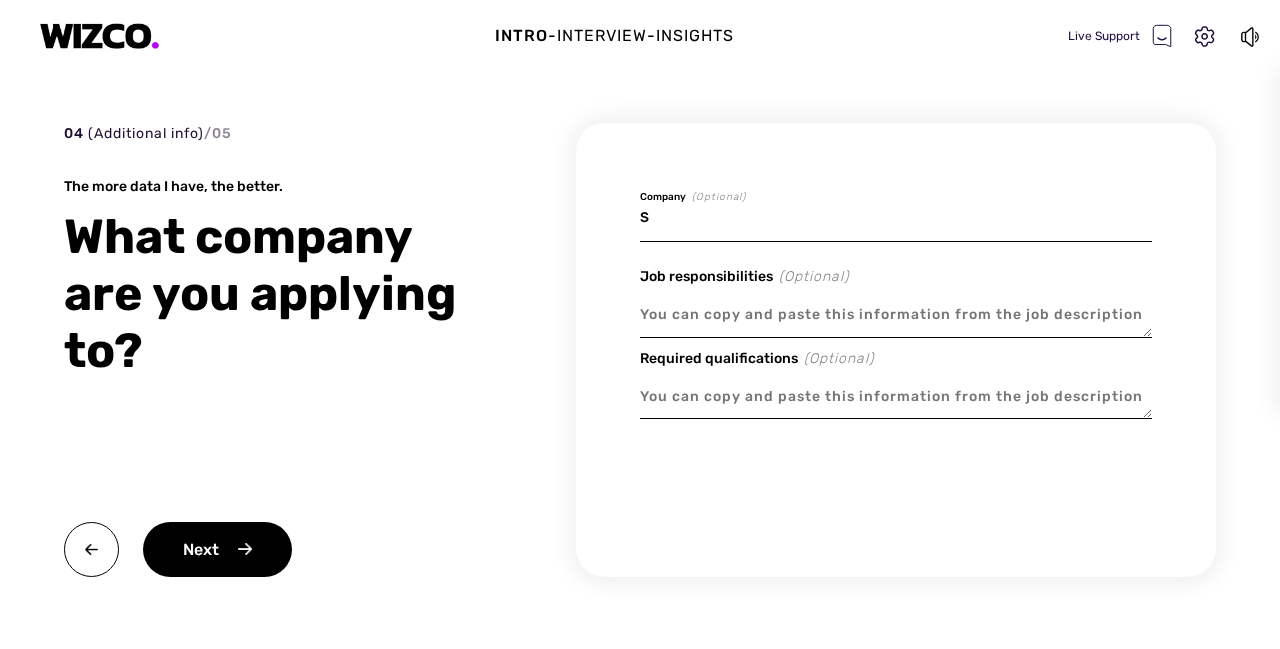 type on "x" 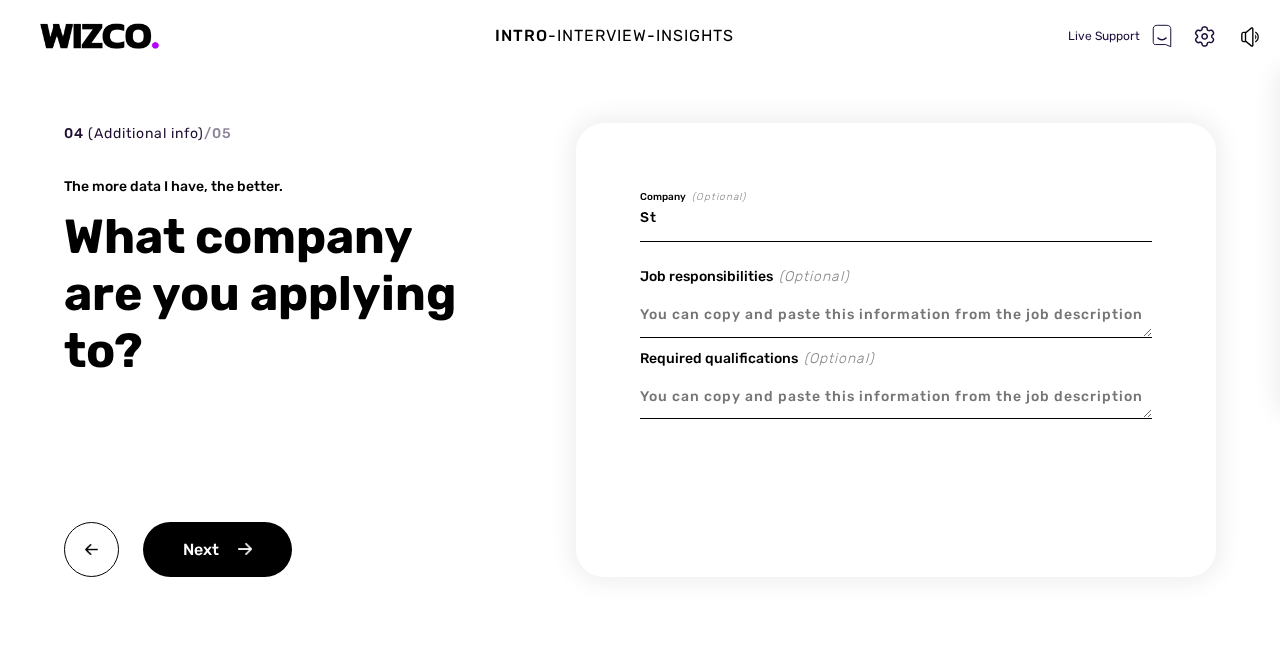 type on "x" 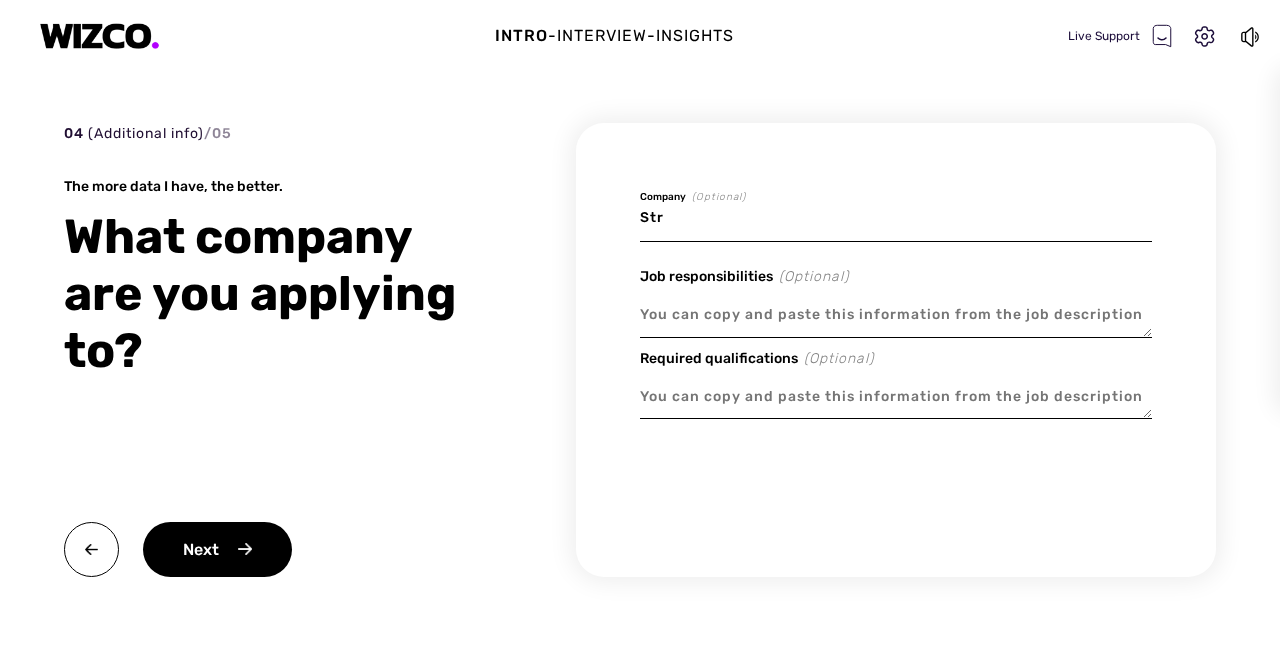 type on "x" 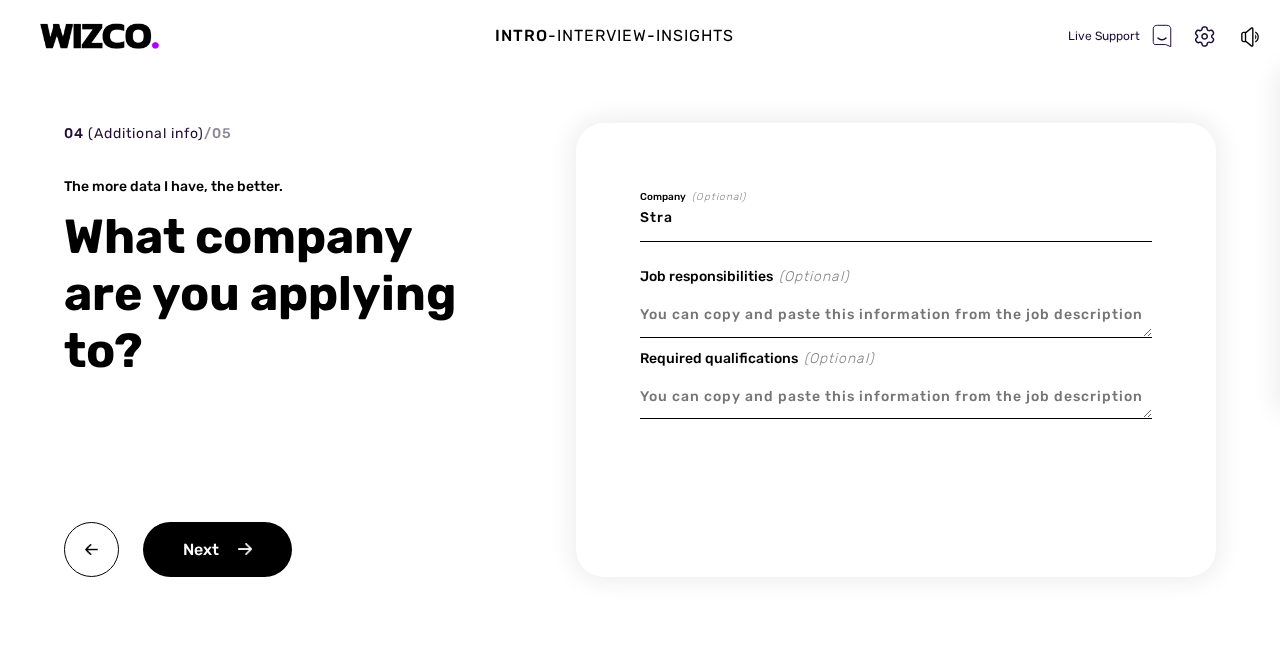 type on "x" 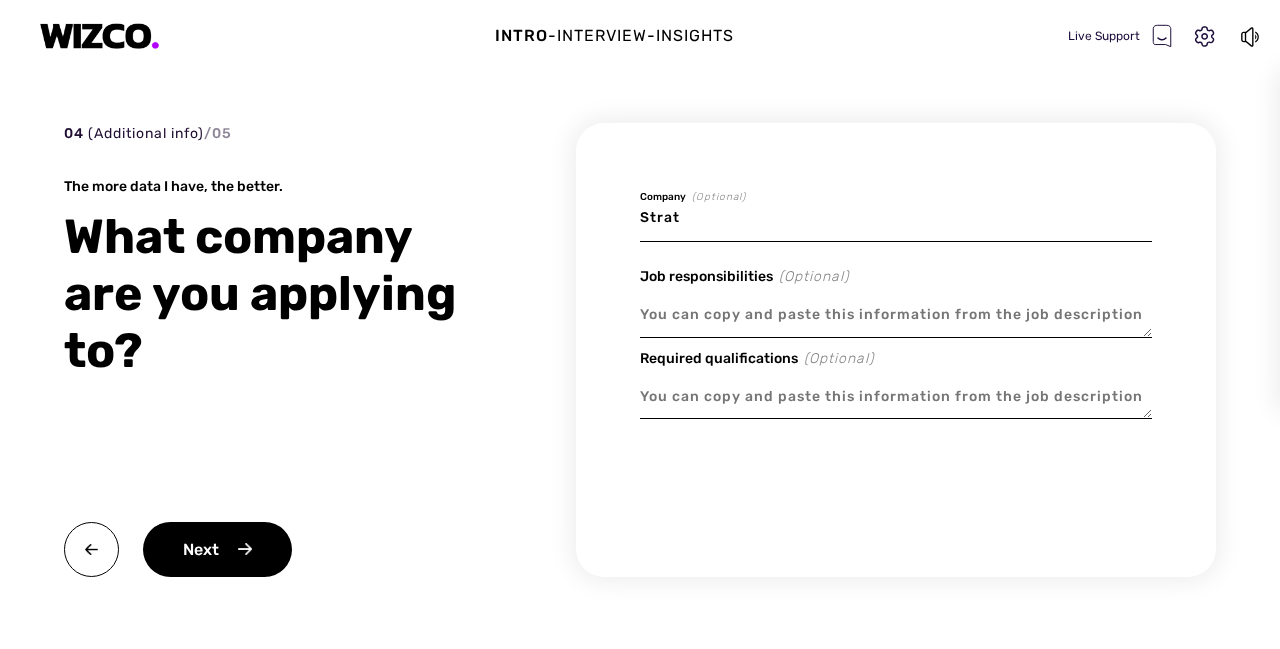 type on "x" 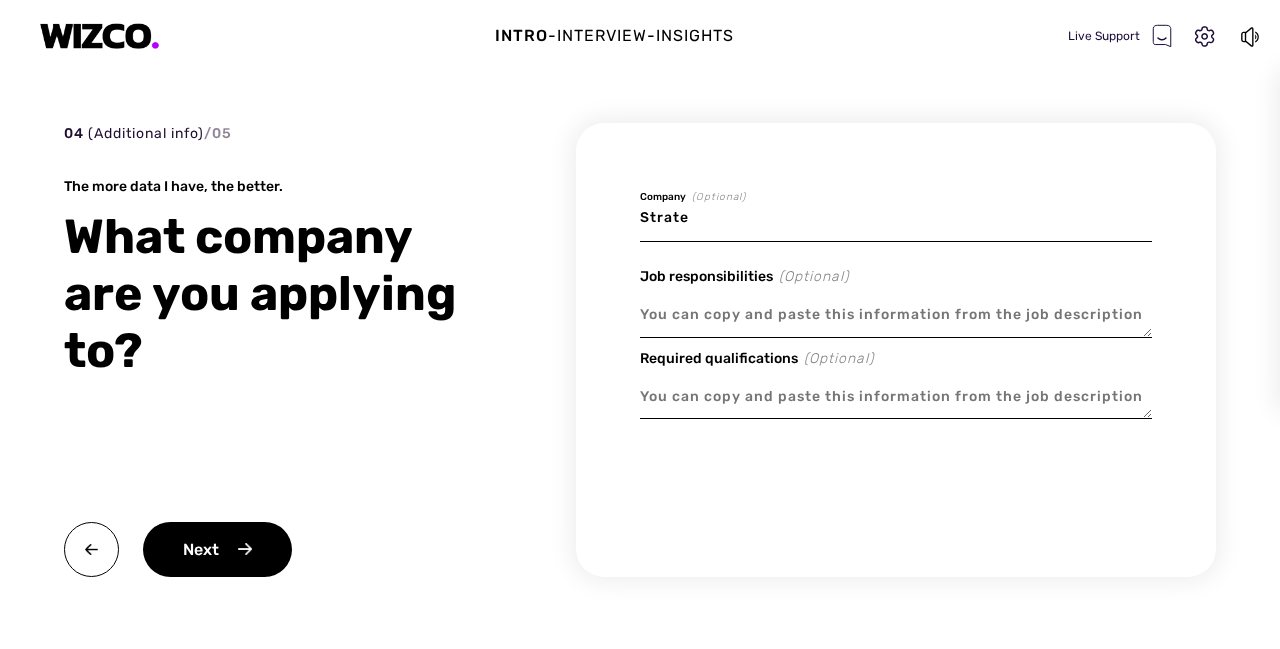 type on "x" 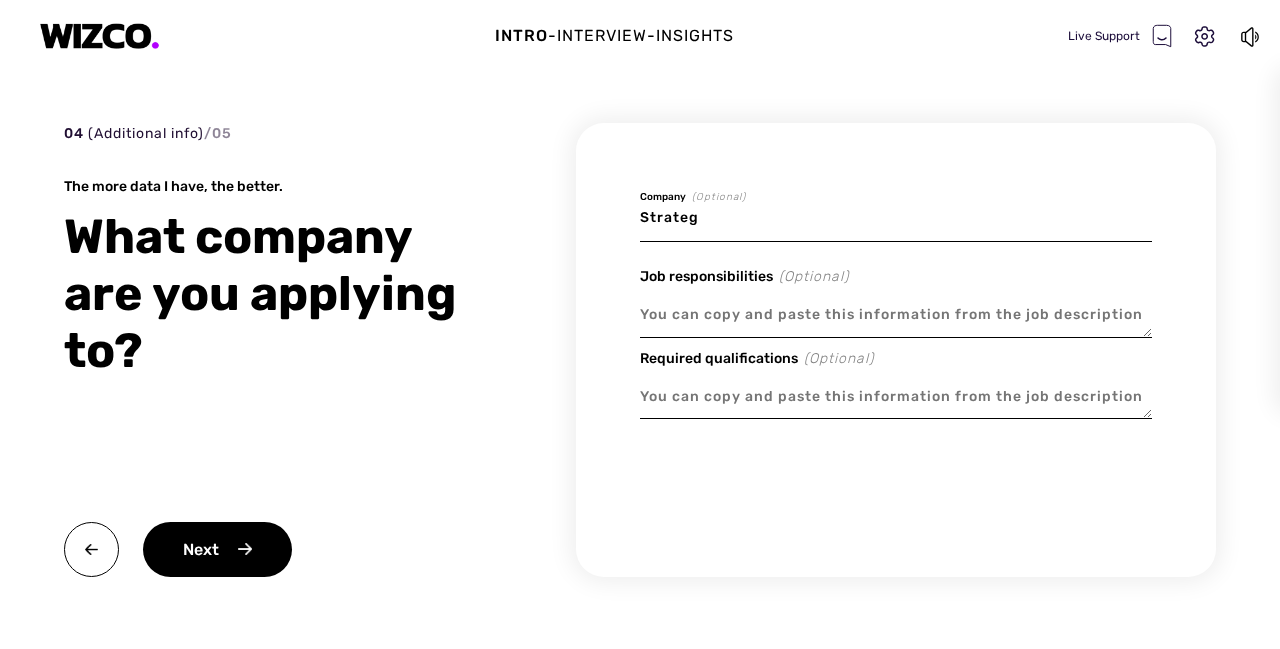 type on "x" 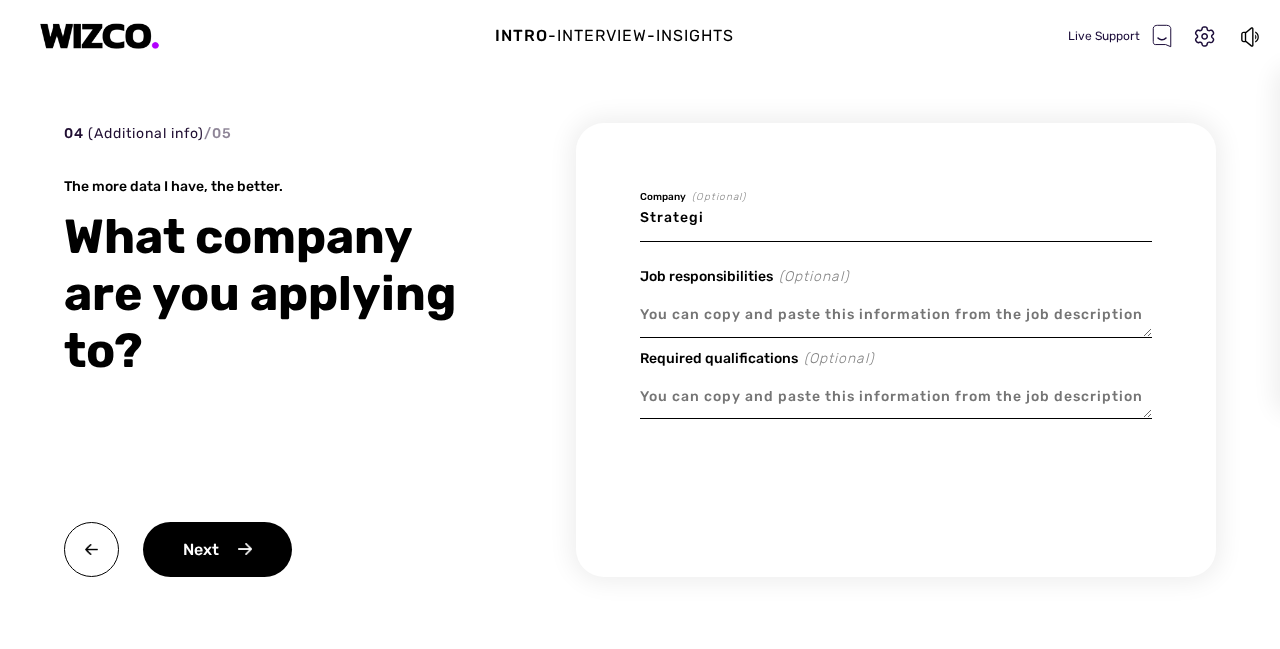 type on "x" 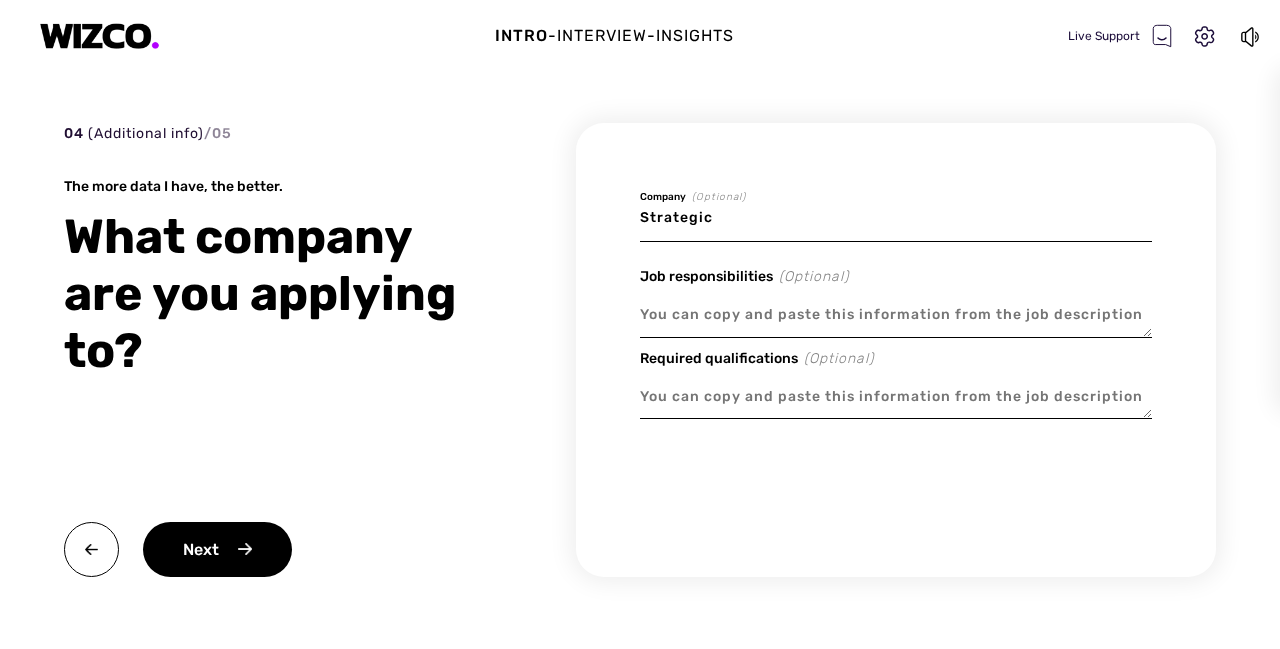 type on "x" 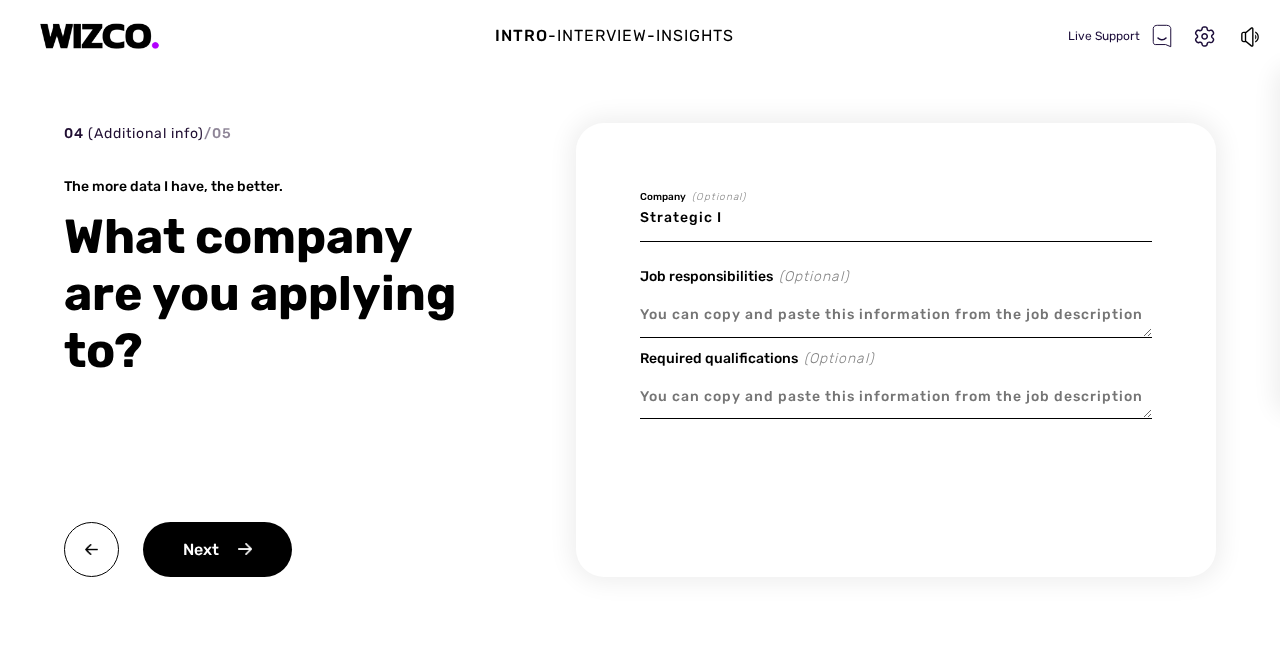 type on "x" 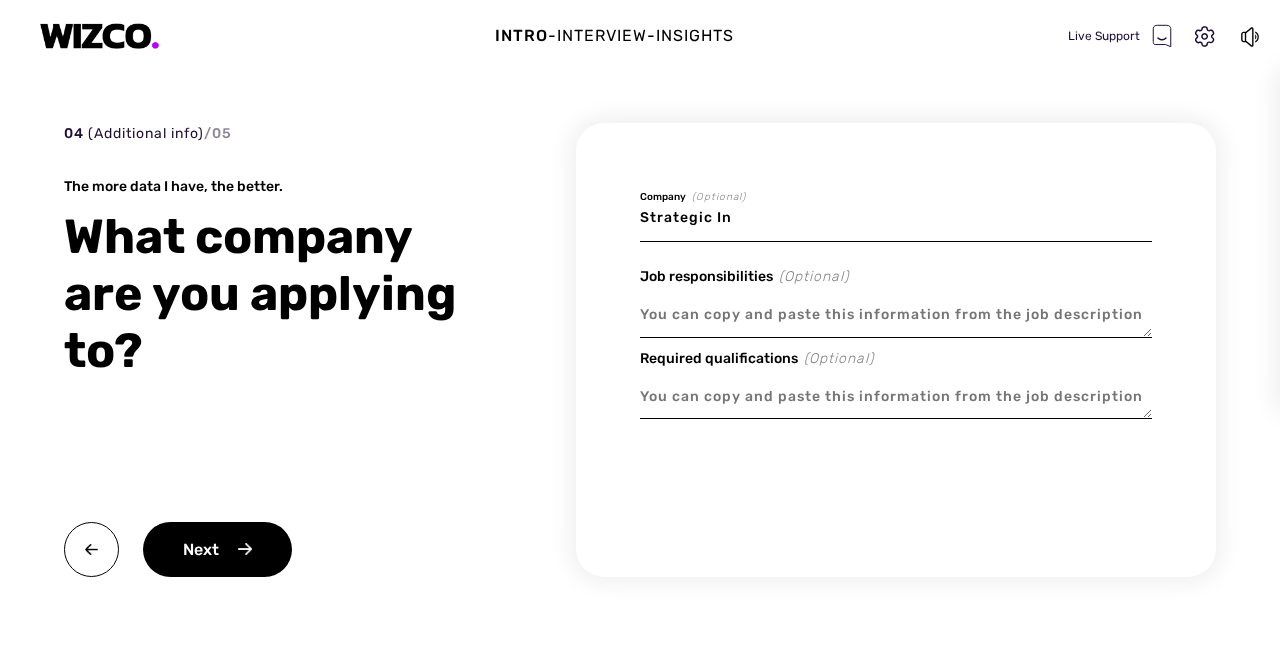 type on "x" 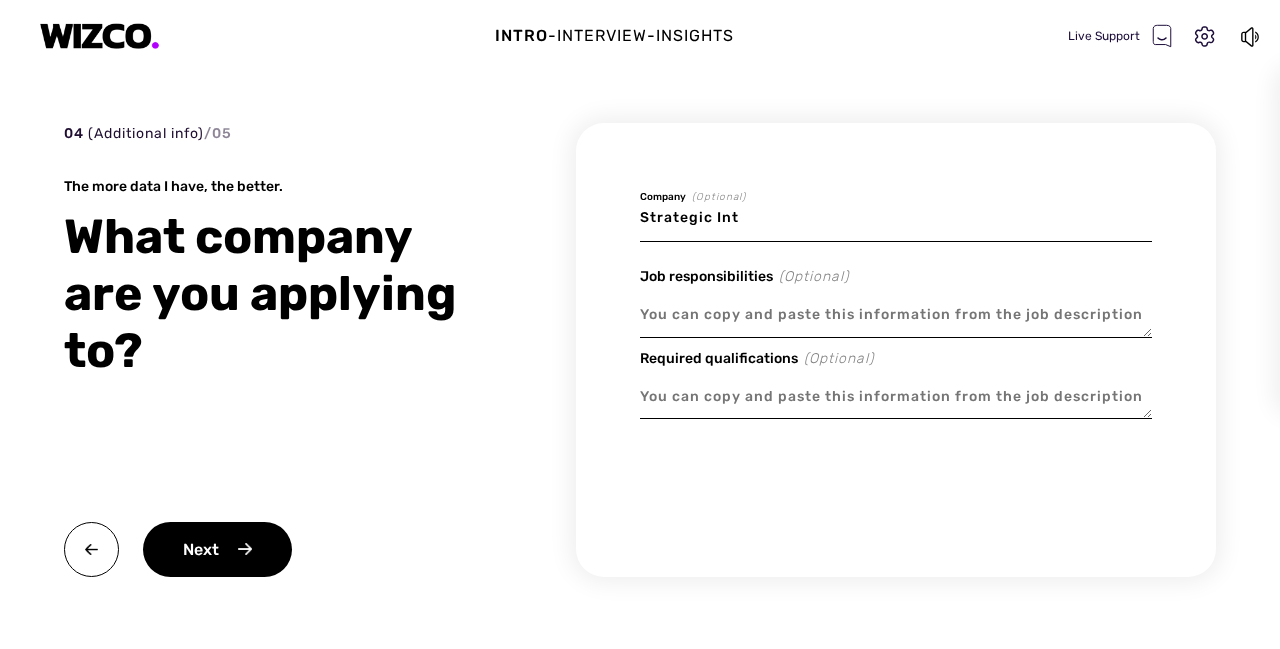 type on "x" 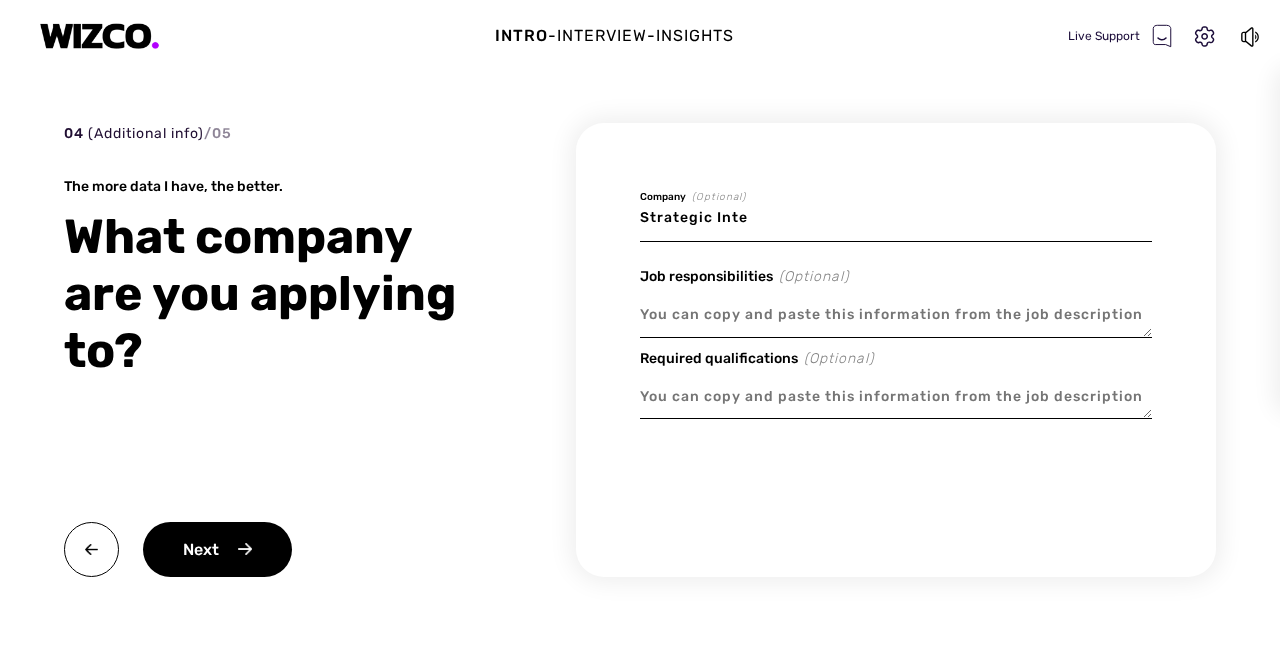 type on "x" 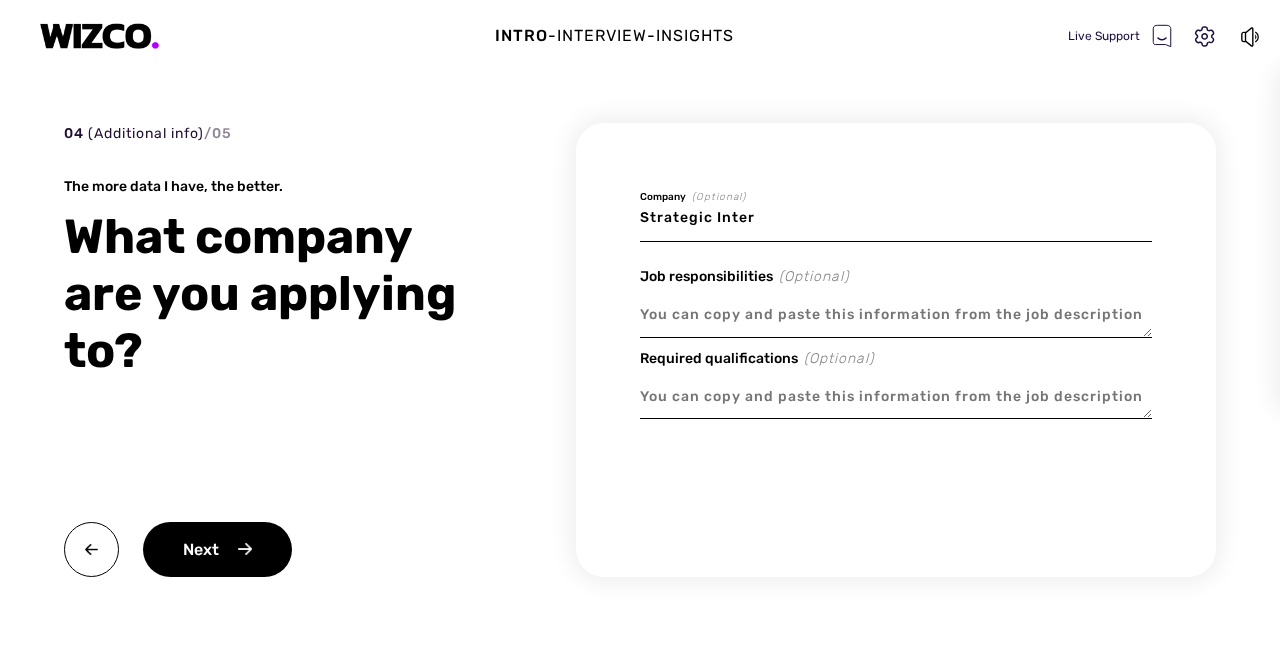 type on "x" 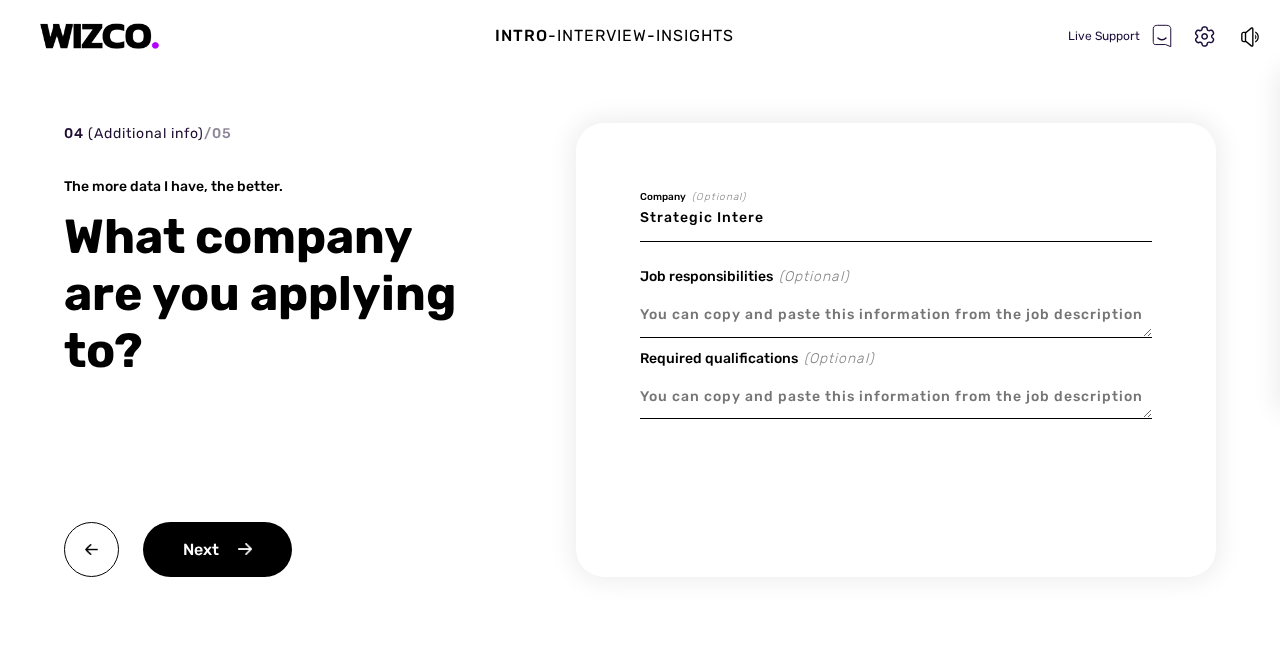type on "x" 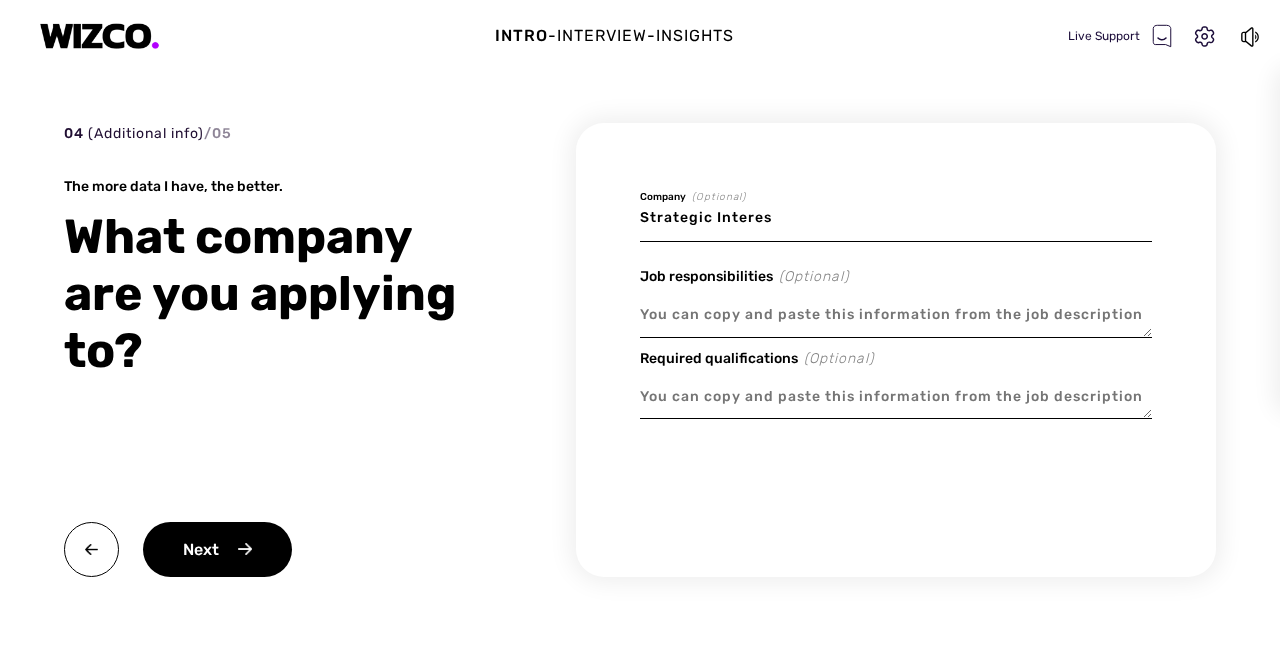 type on "x" 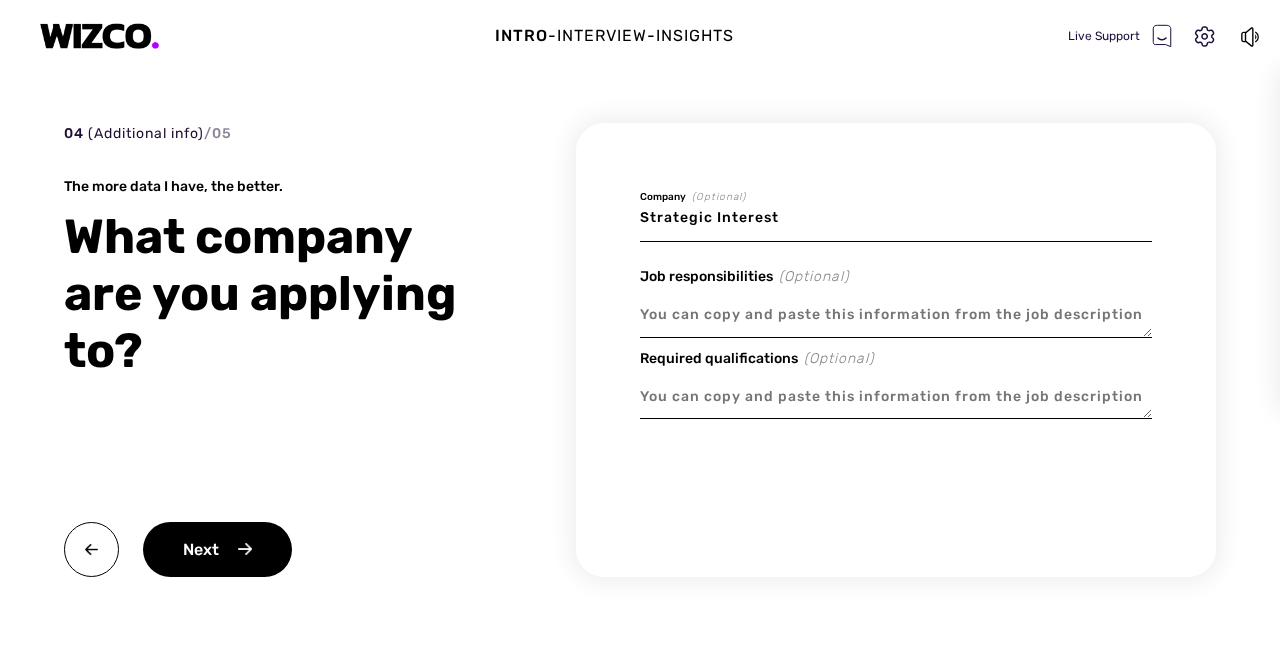 type on "x" 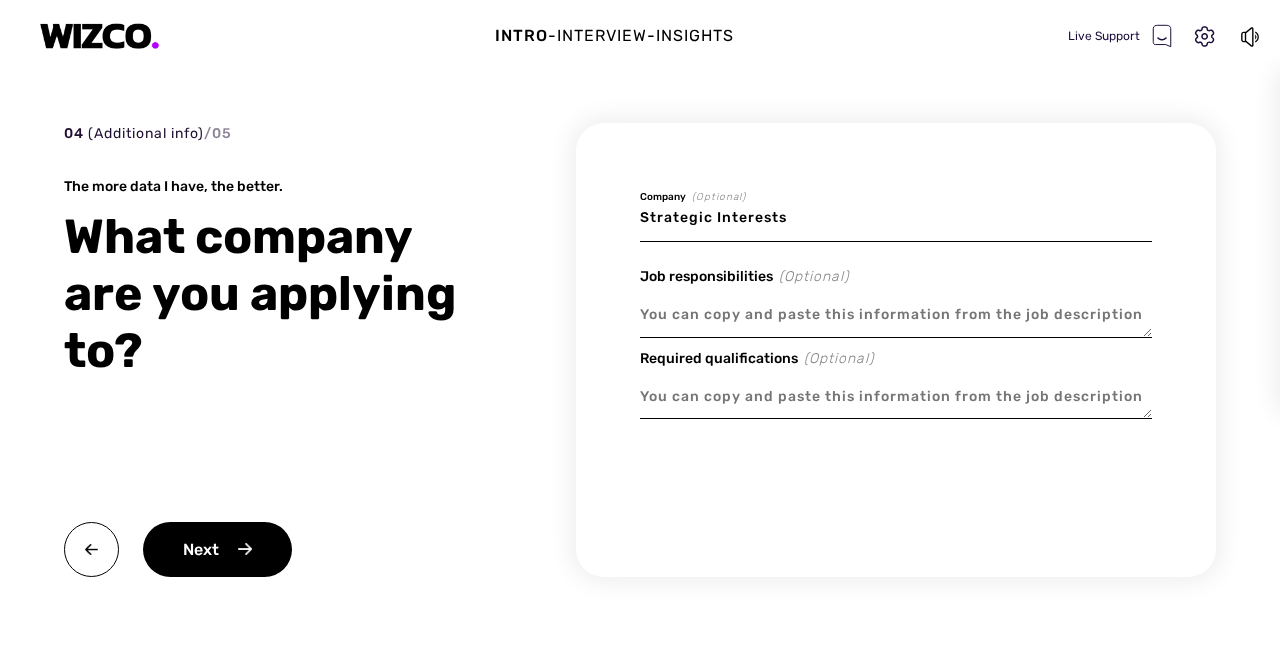type on "Strategic Interests" 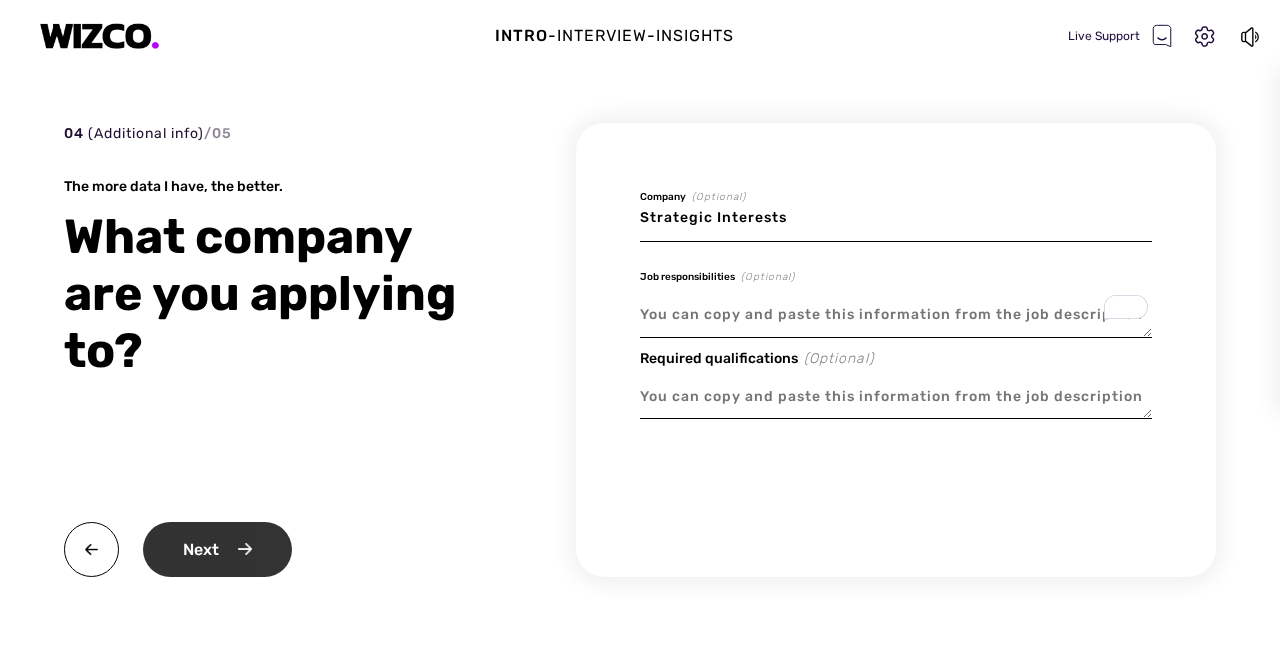 click on "Next" at bounding box center [217, 549] 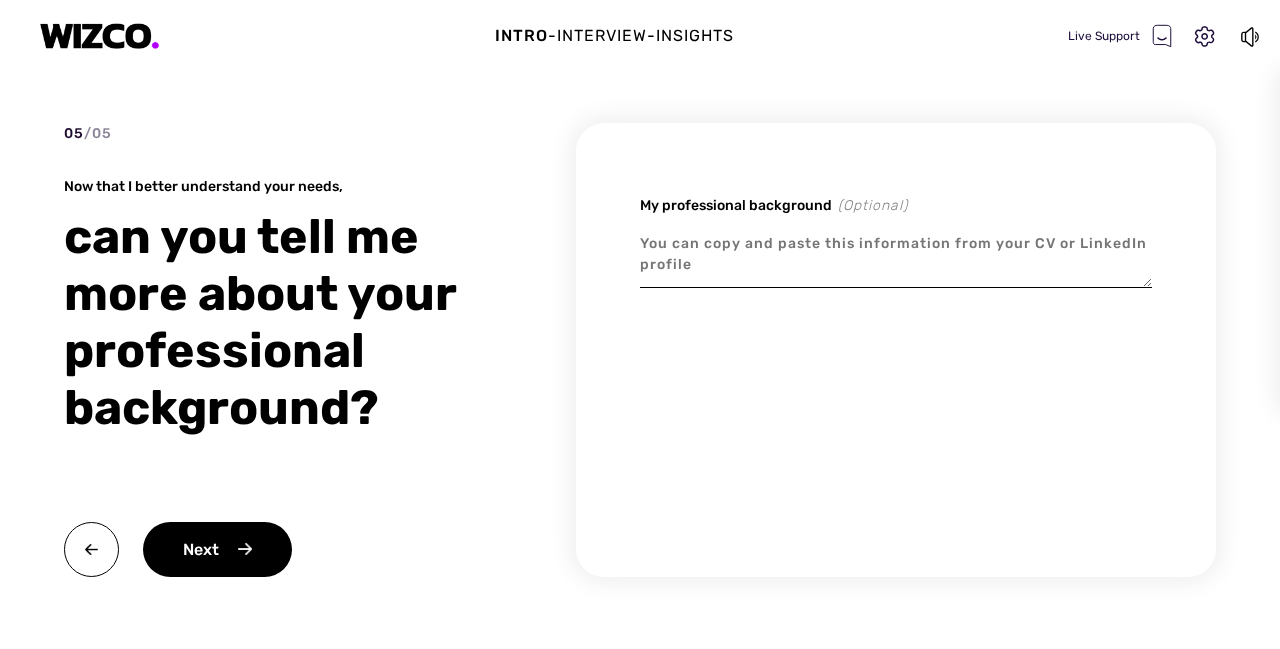 click at bounding box center (896, 254) 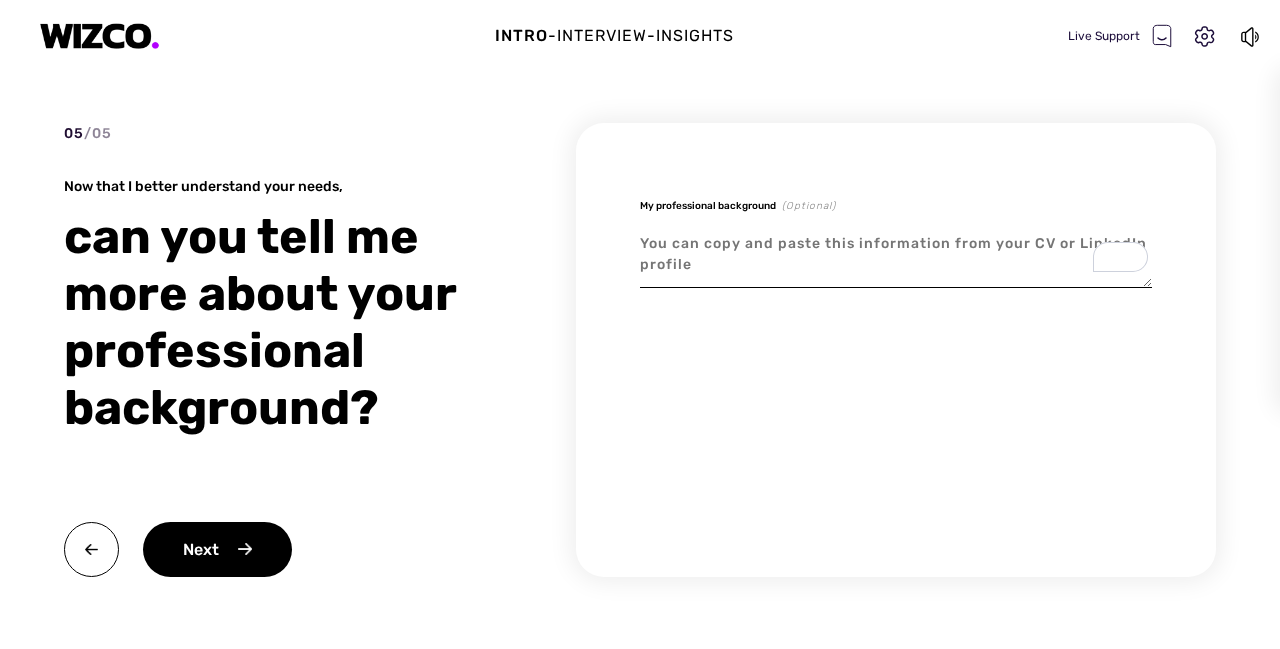 type on "x" 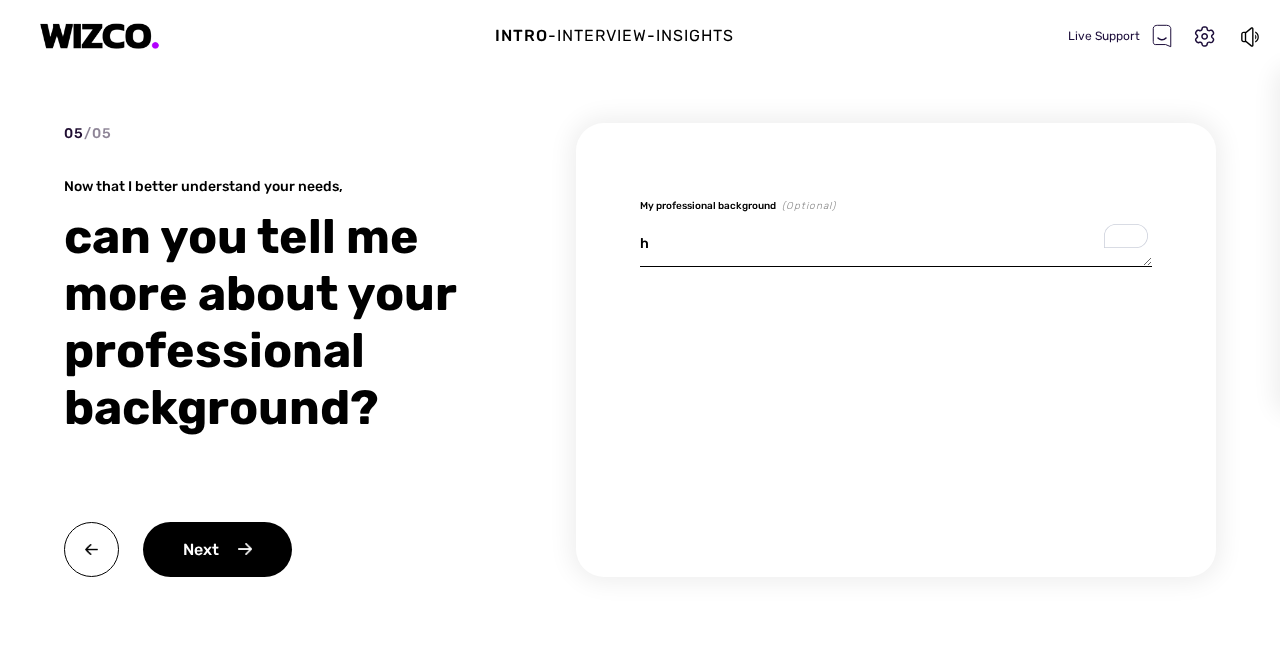 type on "x" 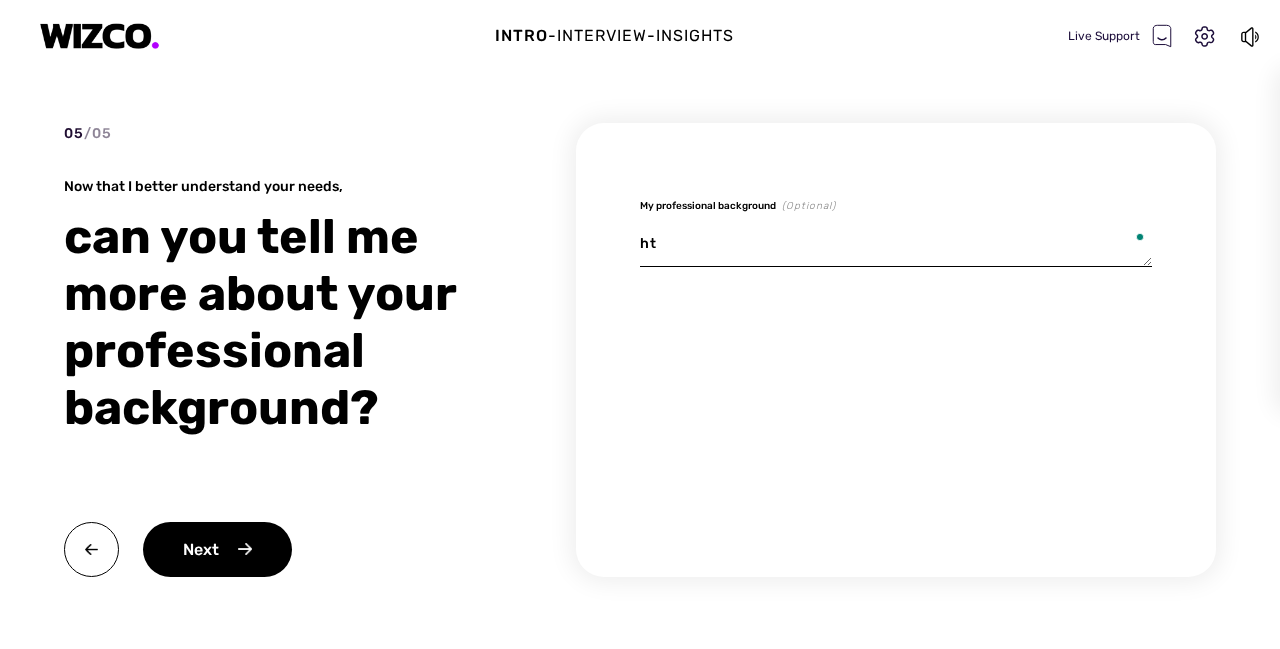 type on "x" 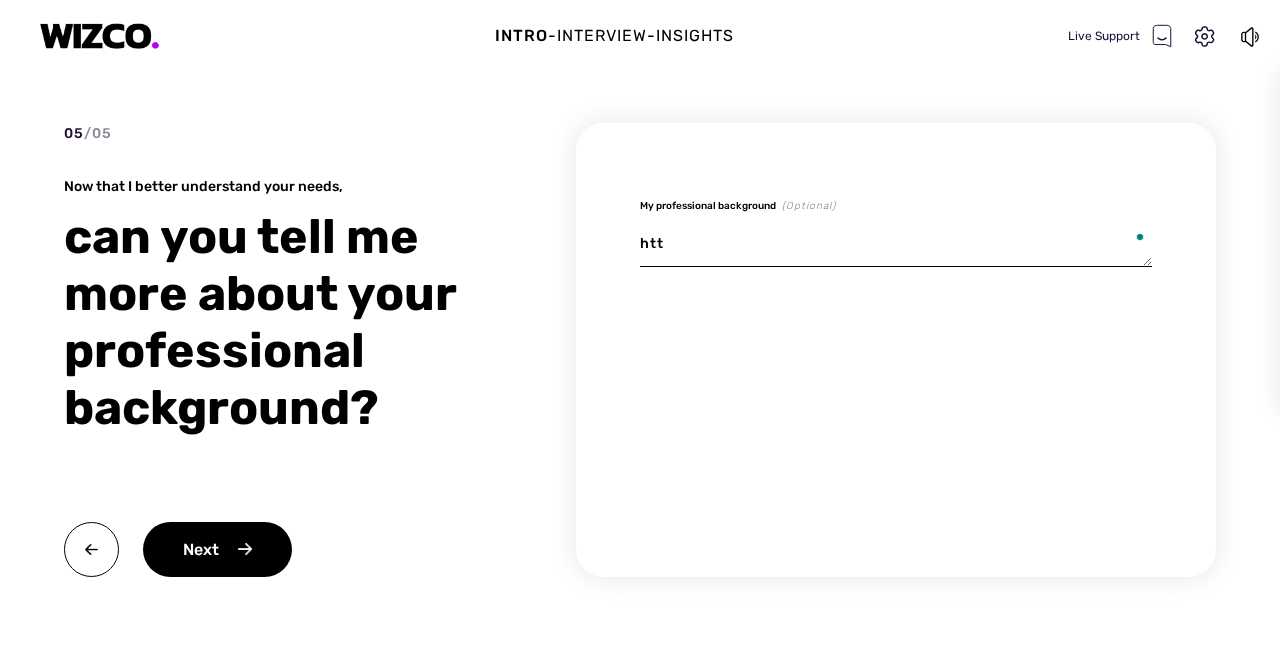 type on "x" 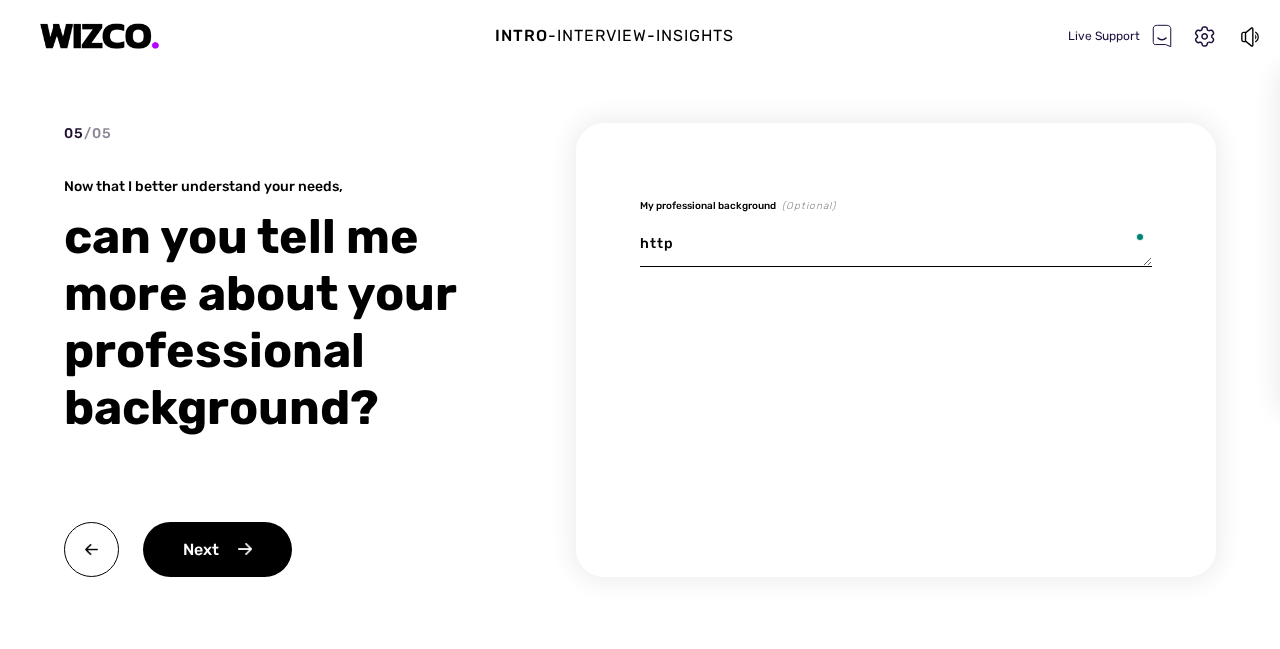 type on "https" 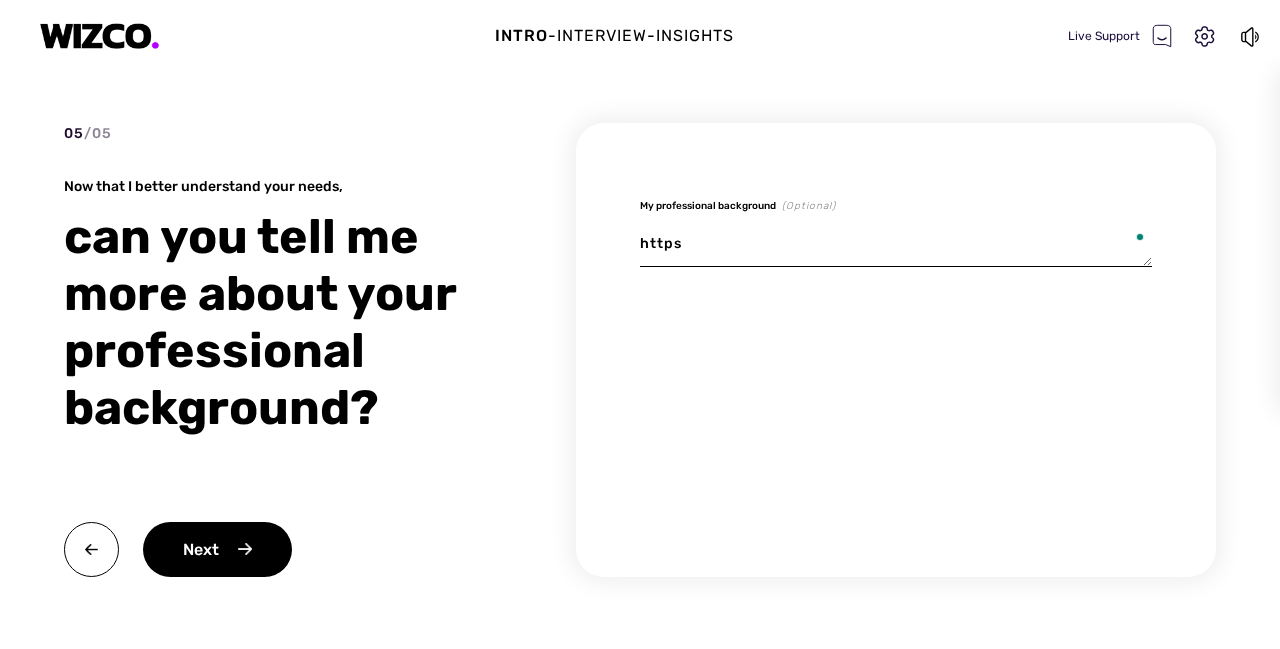 type on "x" 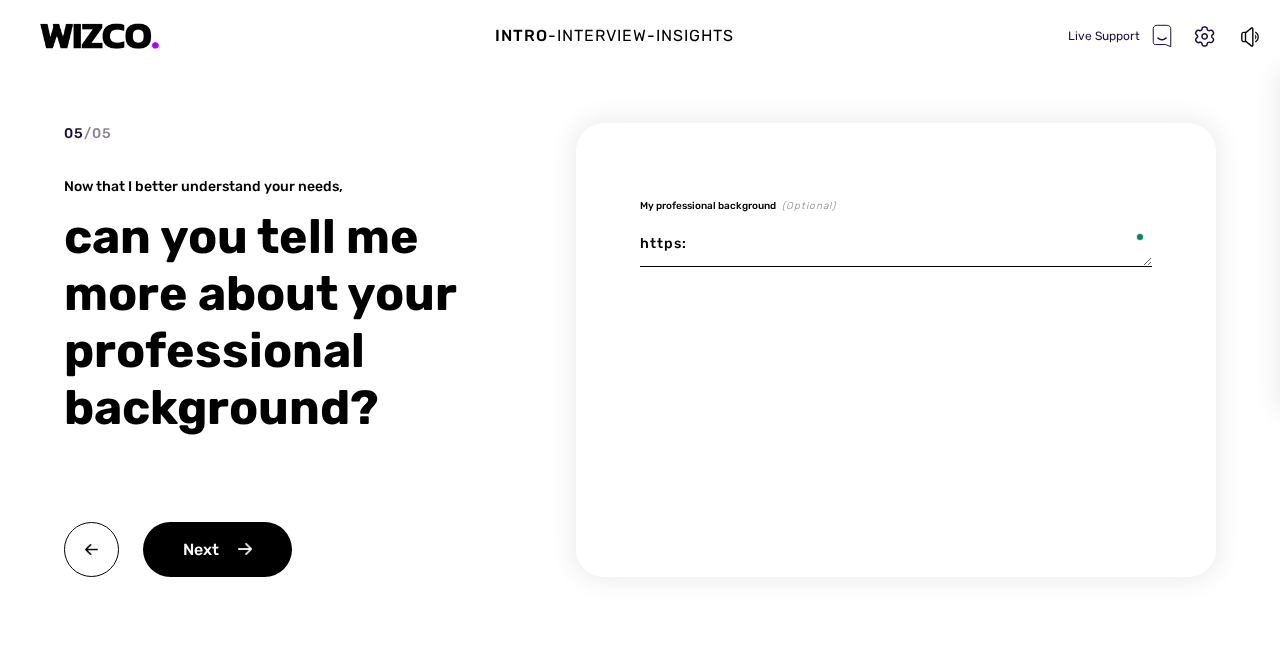 type on "x" 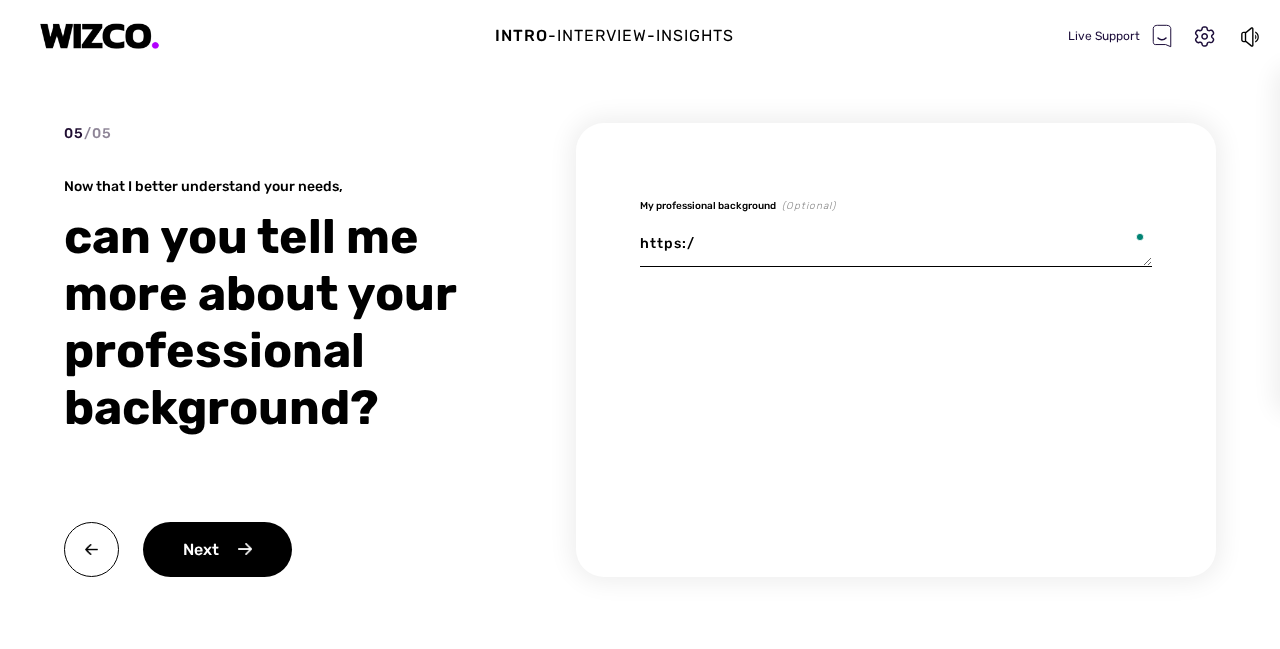 type on "x" 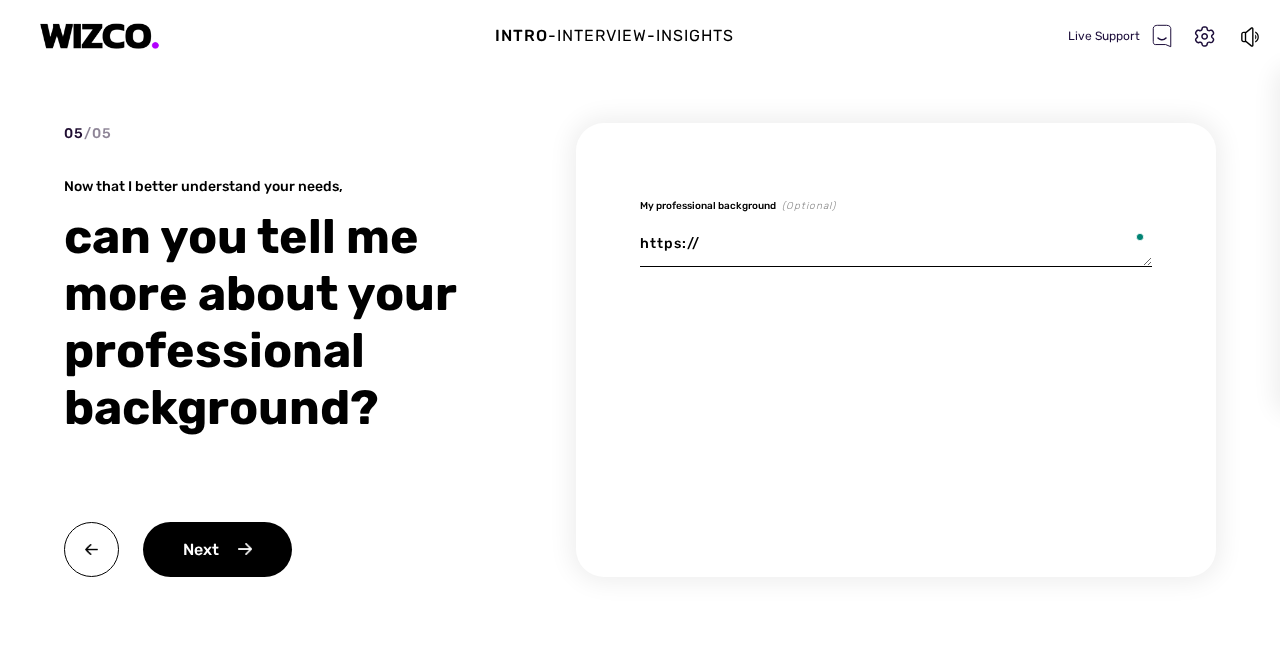 type on "x" 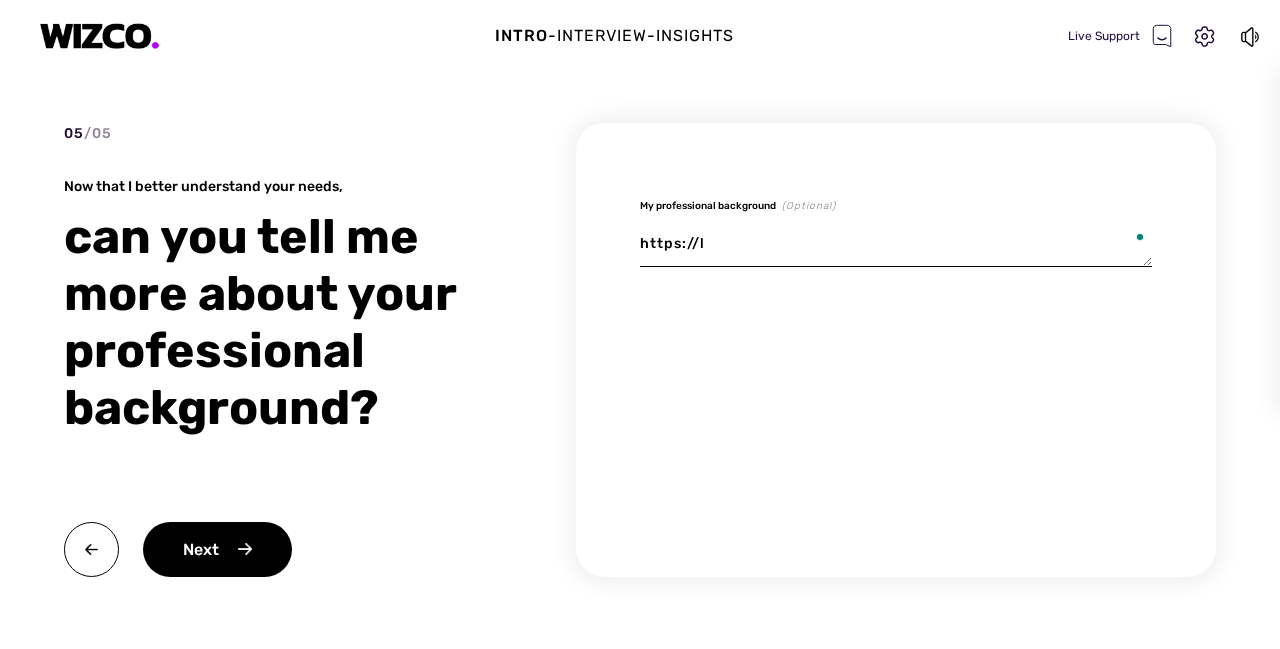 type on "x" 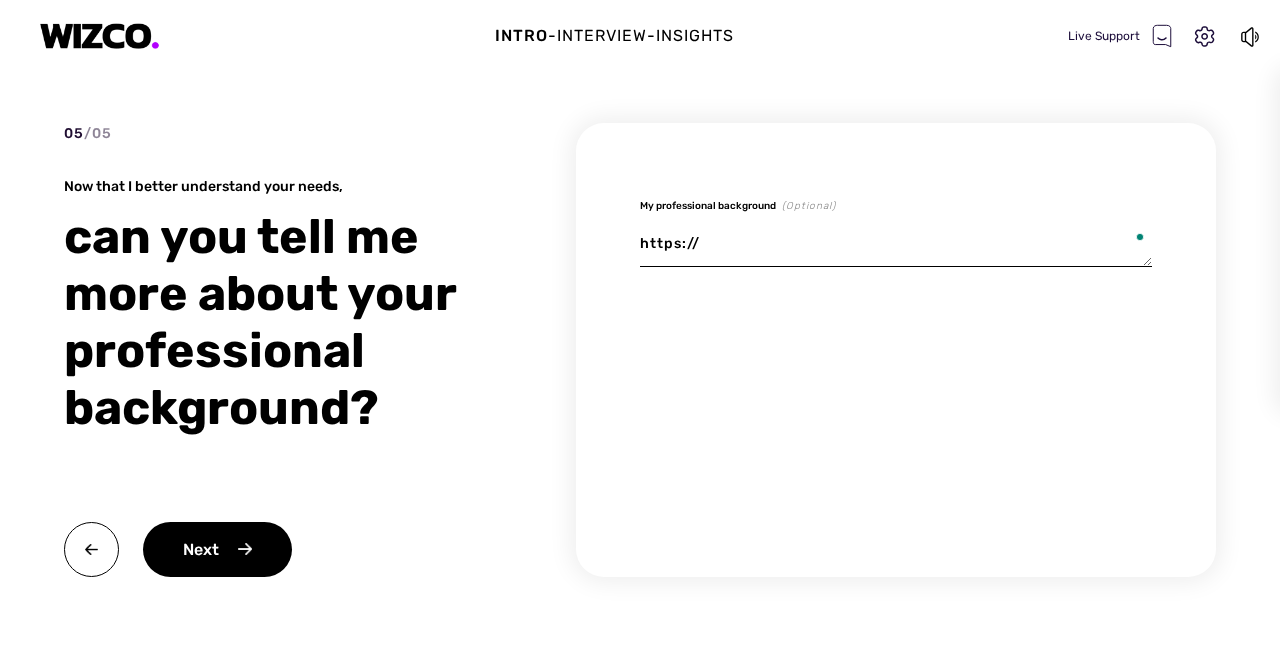 type on "x" 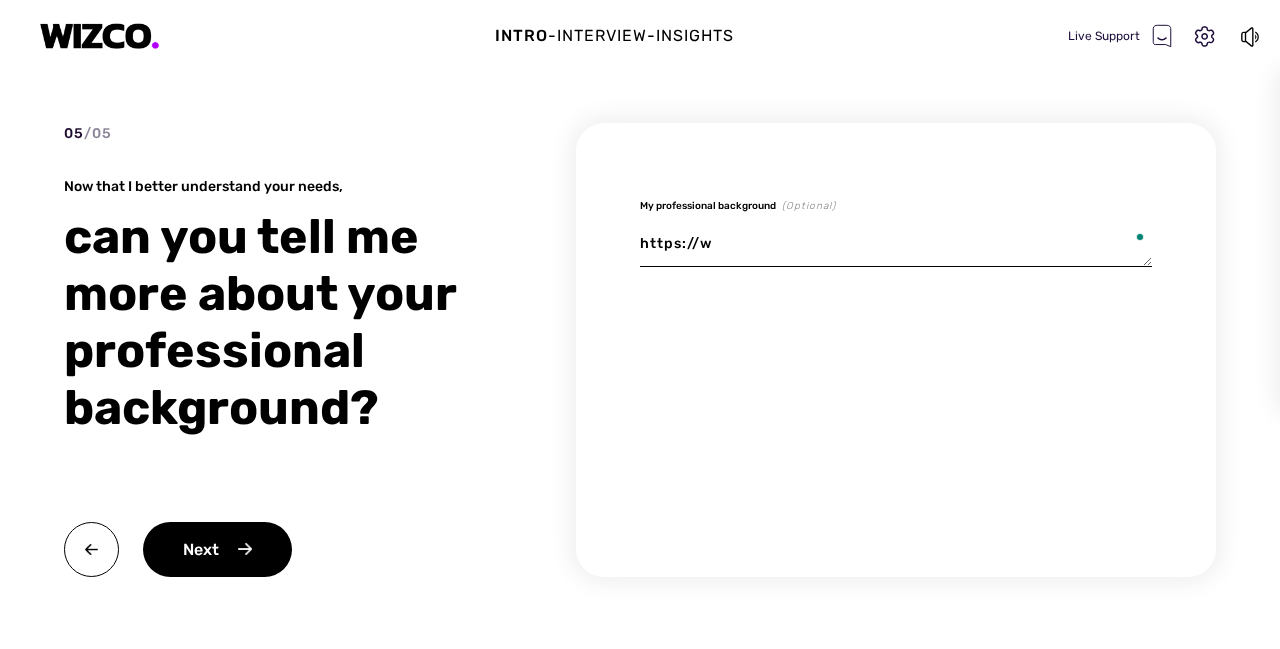 type on "x" 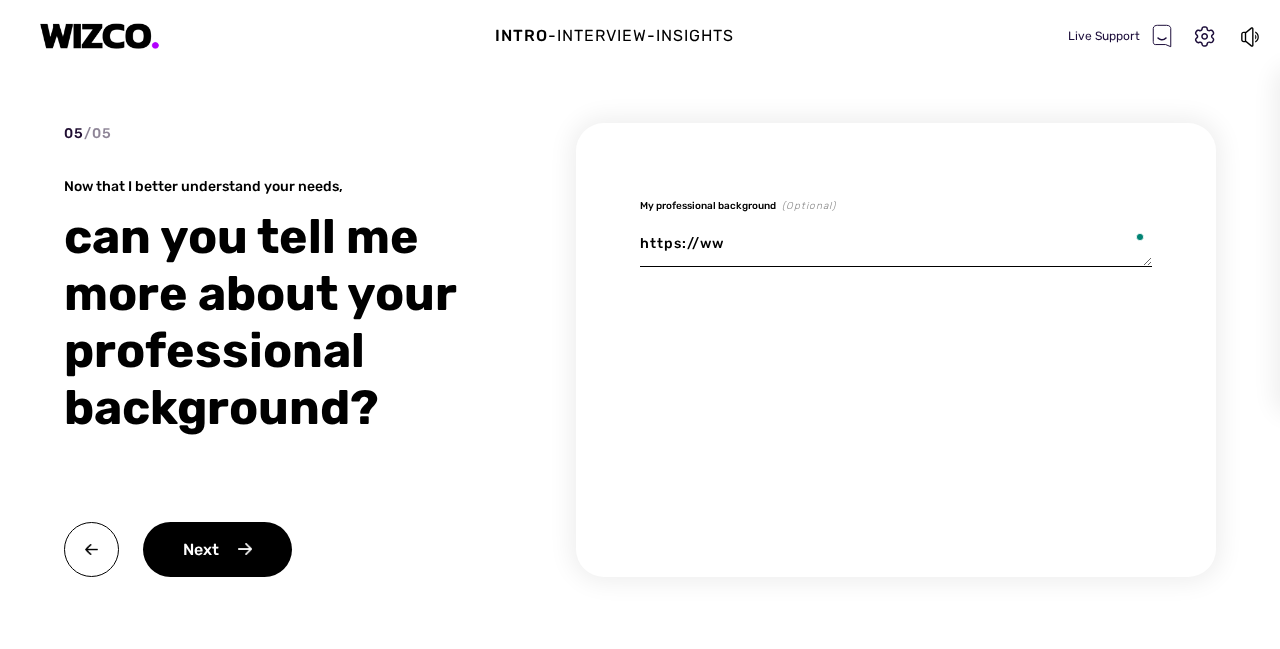 type on "x" 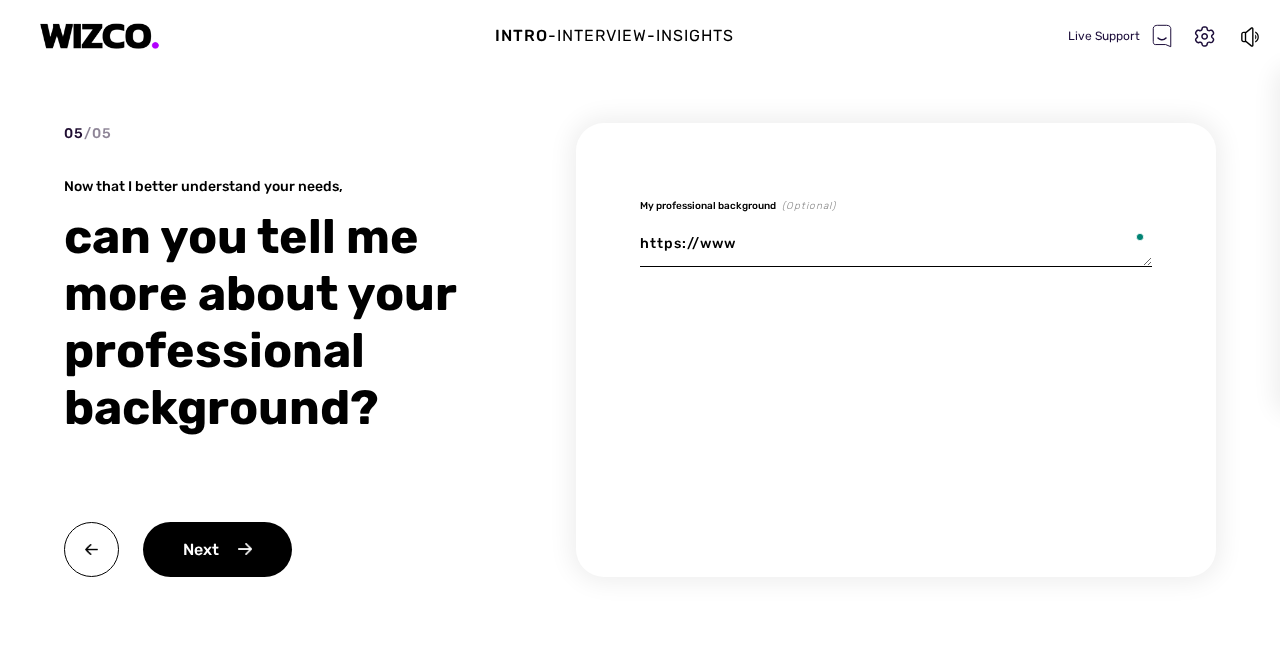 type on "x" 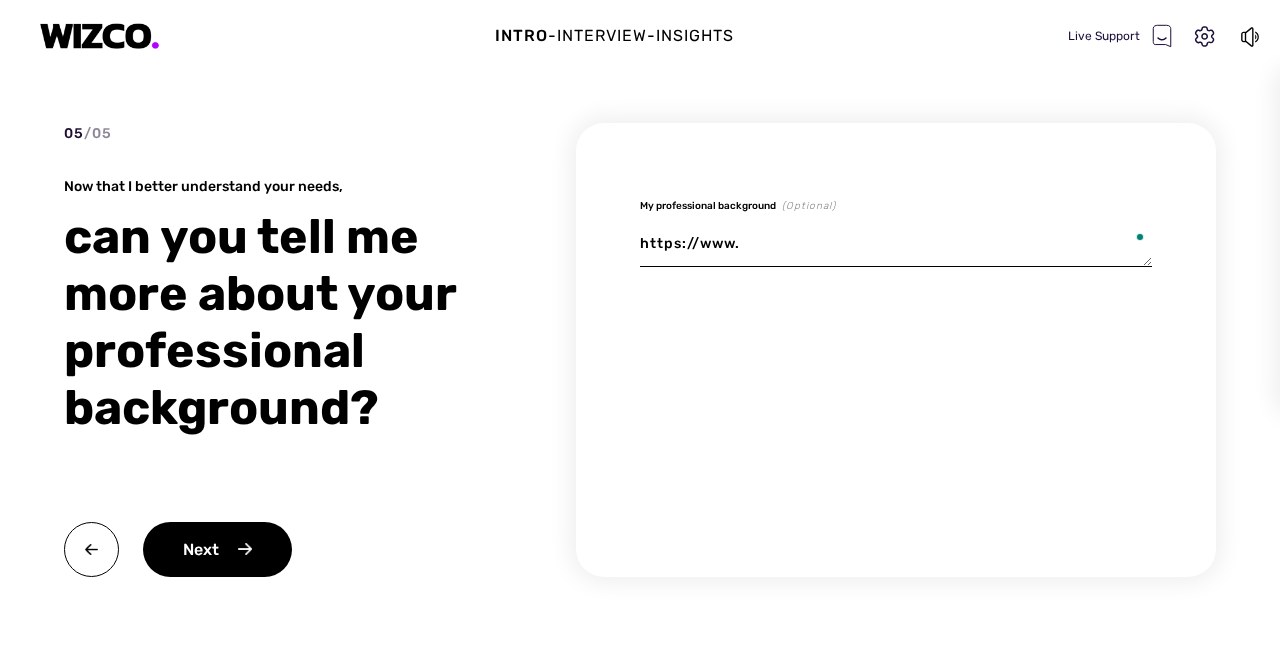 type on "x" 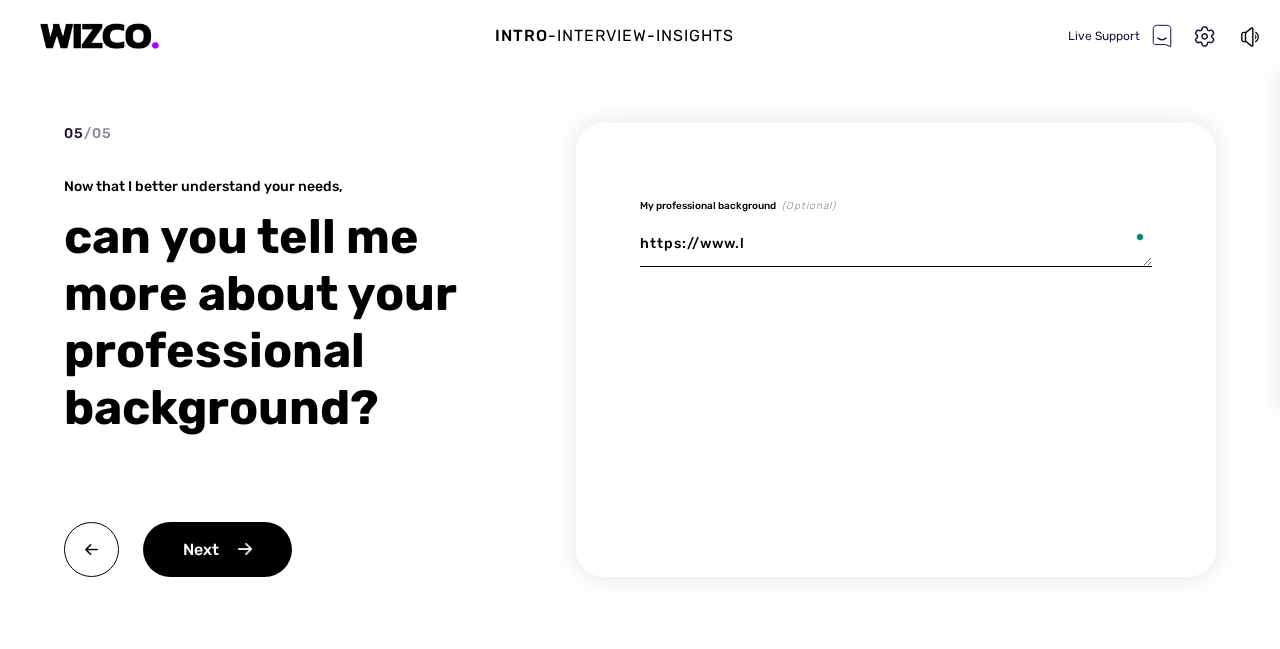 type on "x" 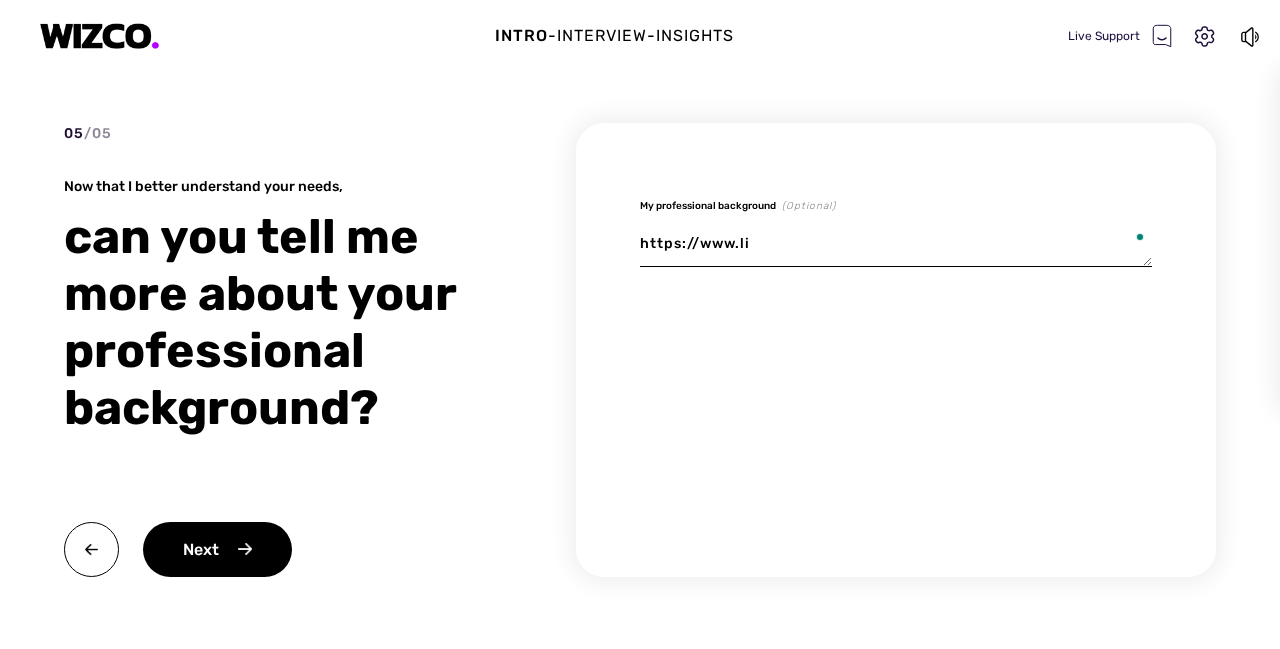 type on "x" 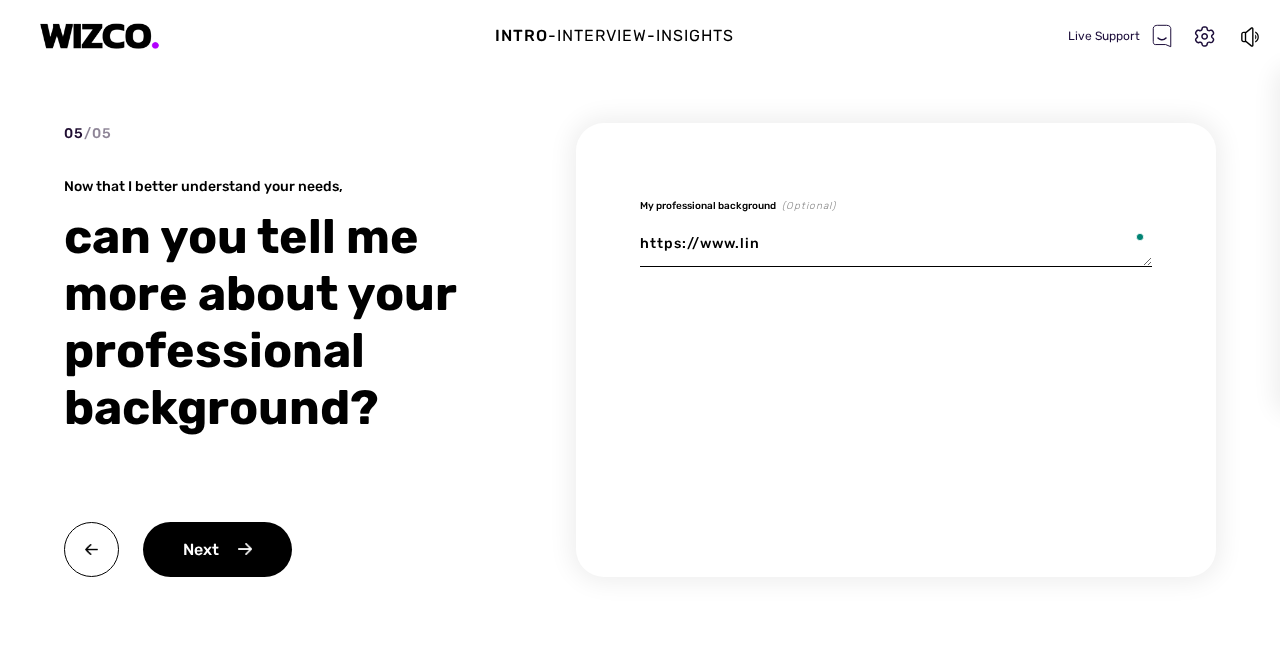 type on "x" 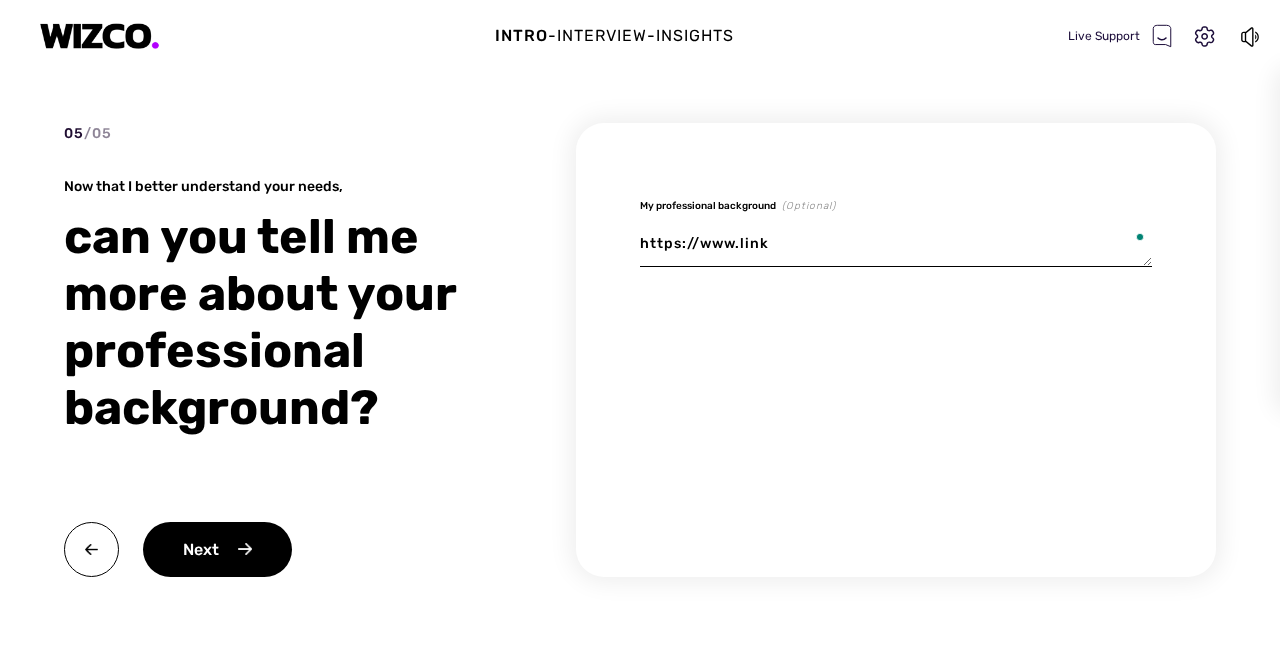 type on "x" 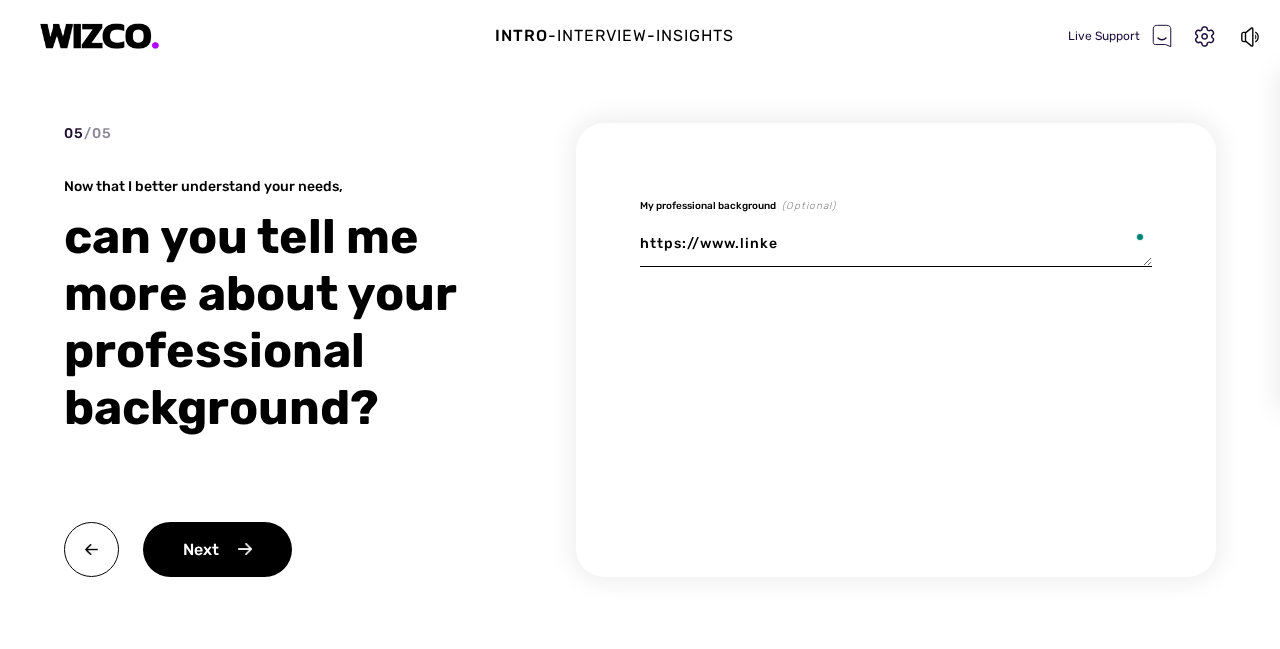 type on "x" 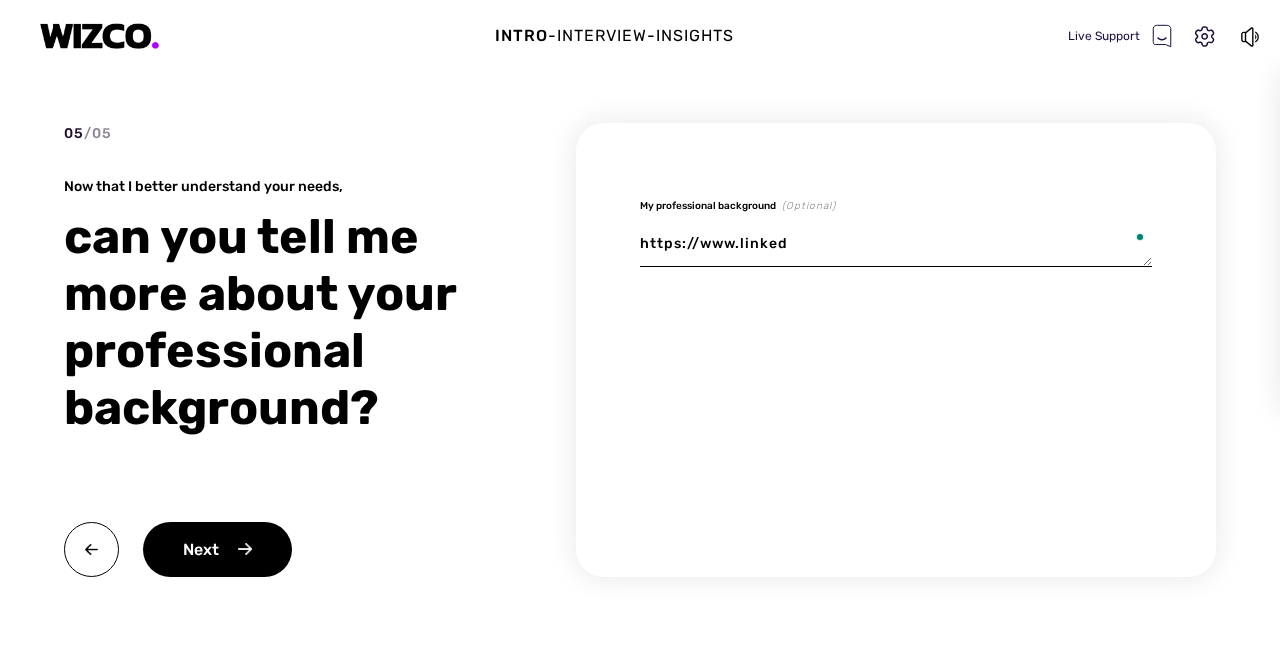 type on "x" 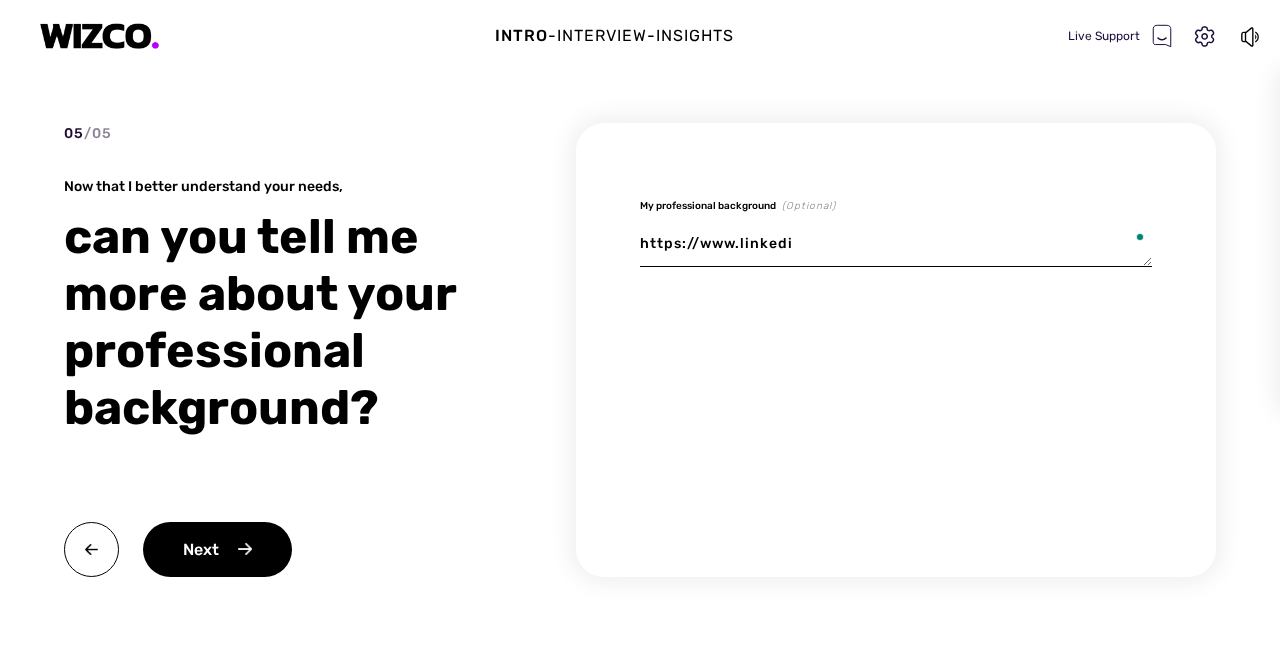 type on "x" 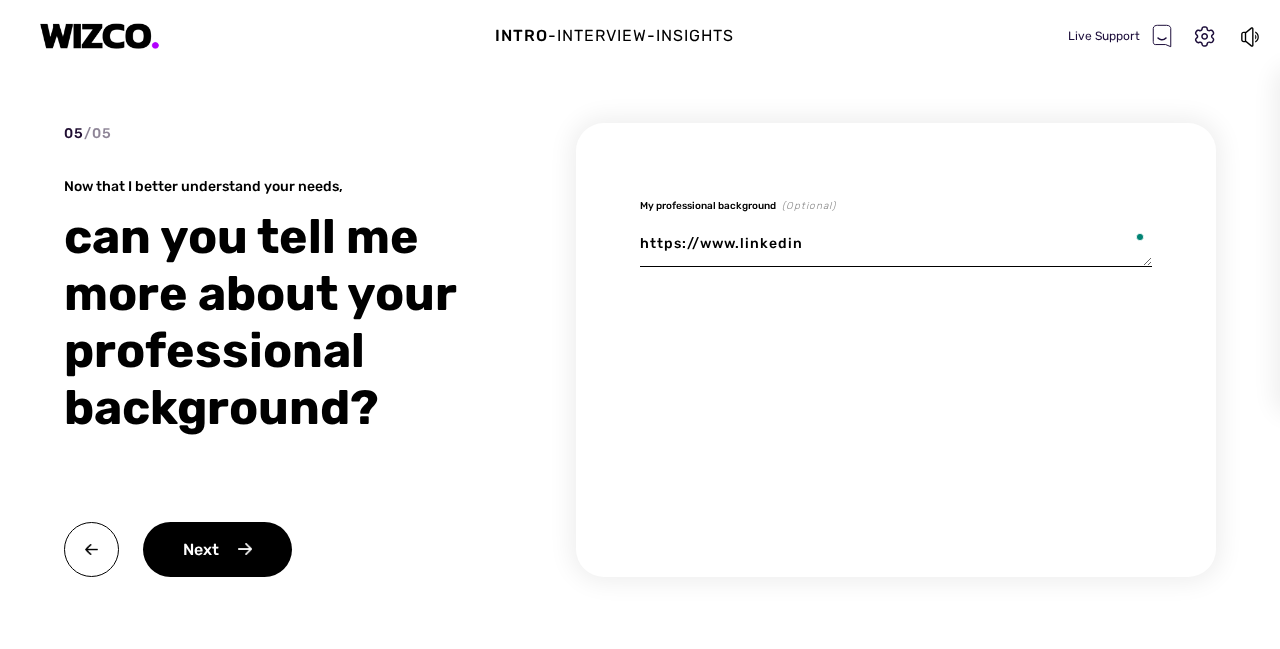 type on "x" 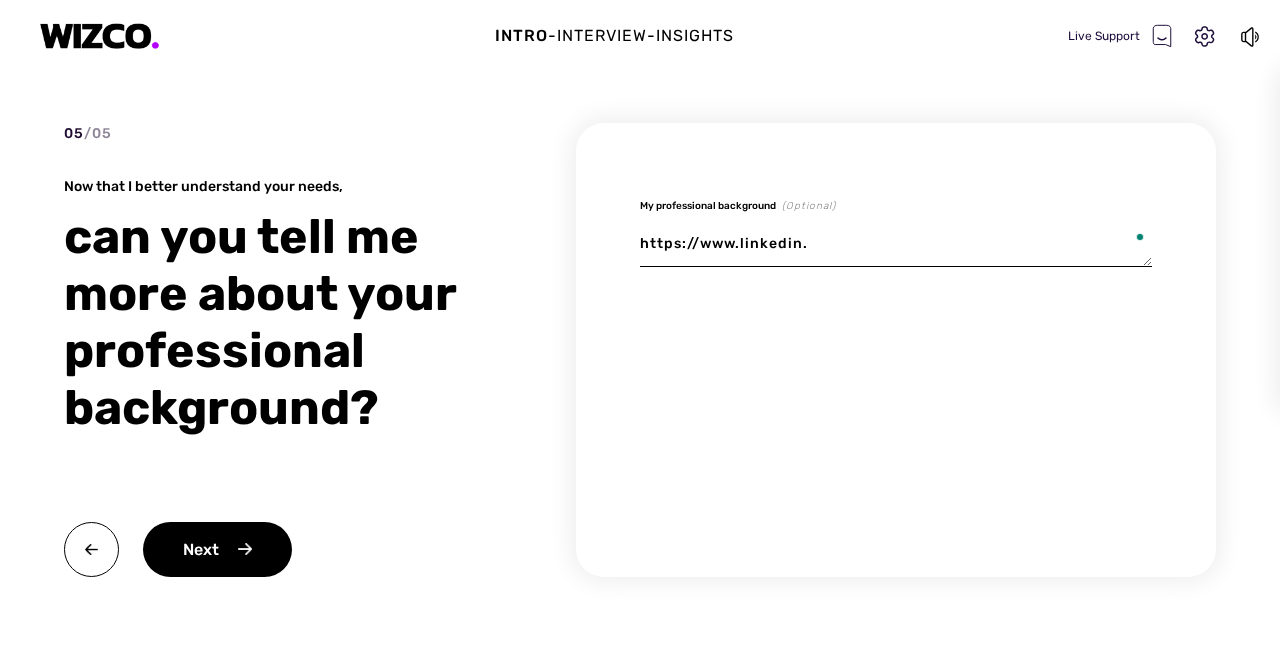 type on "x" 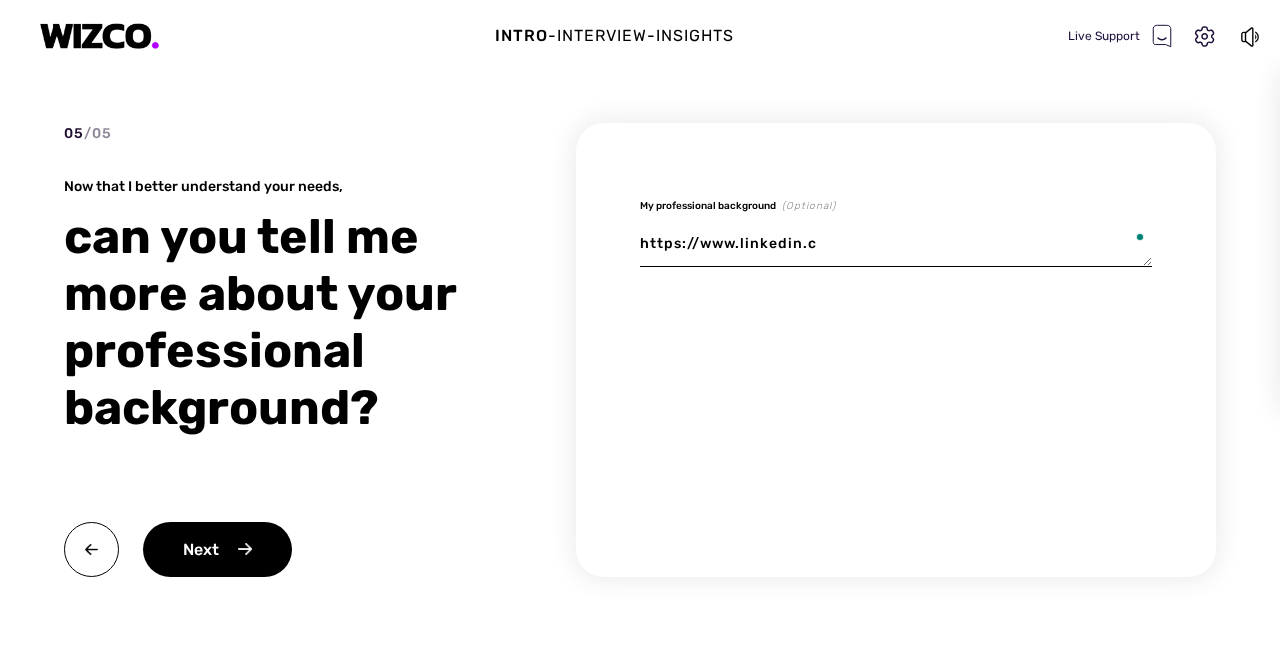 type on "x" 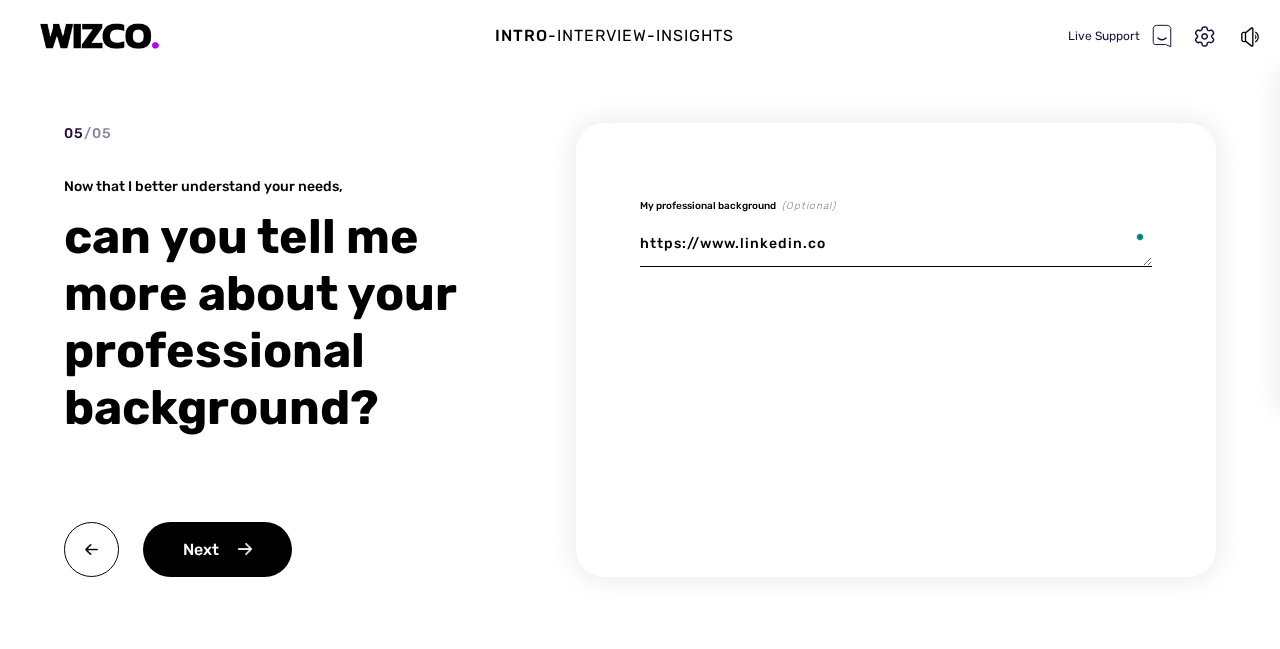 type on "x" 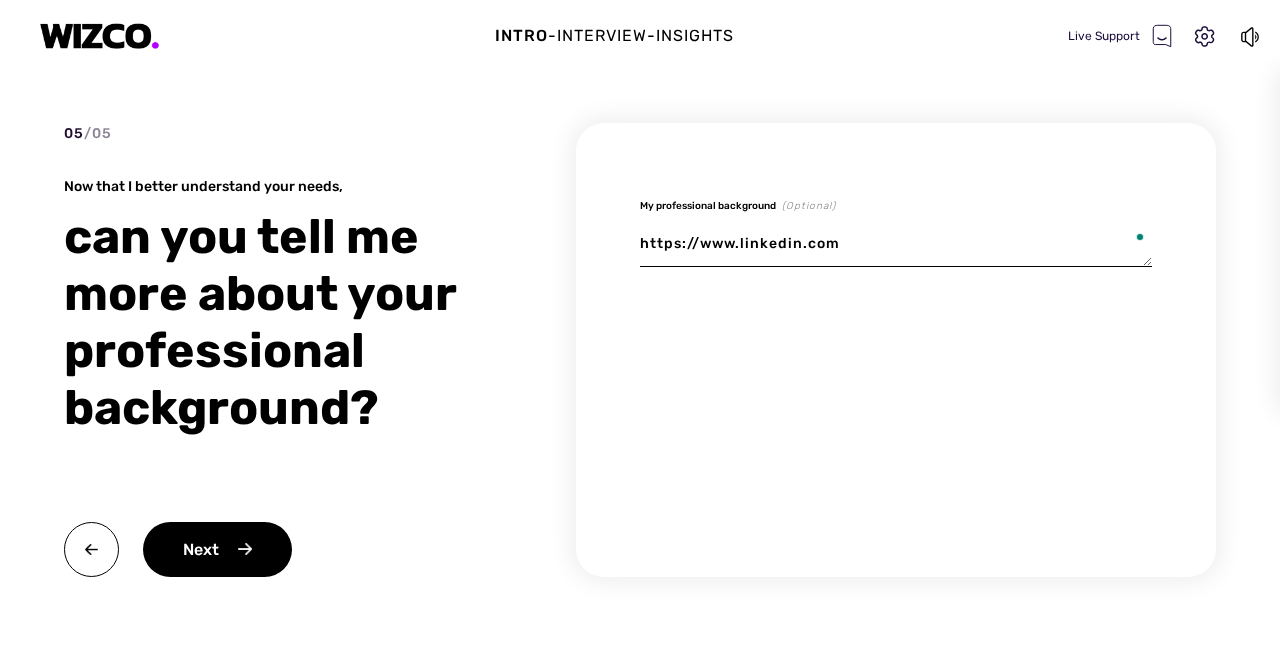 type on "x" 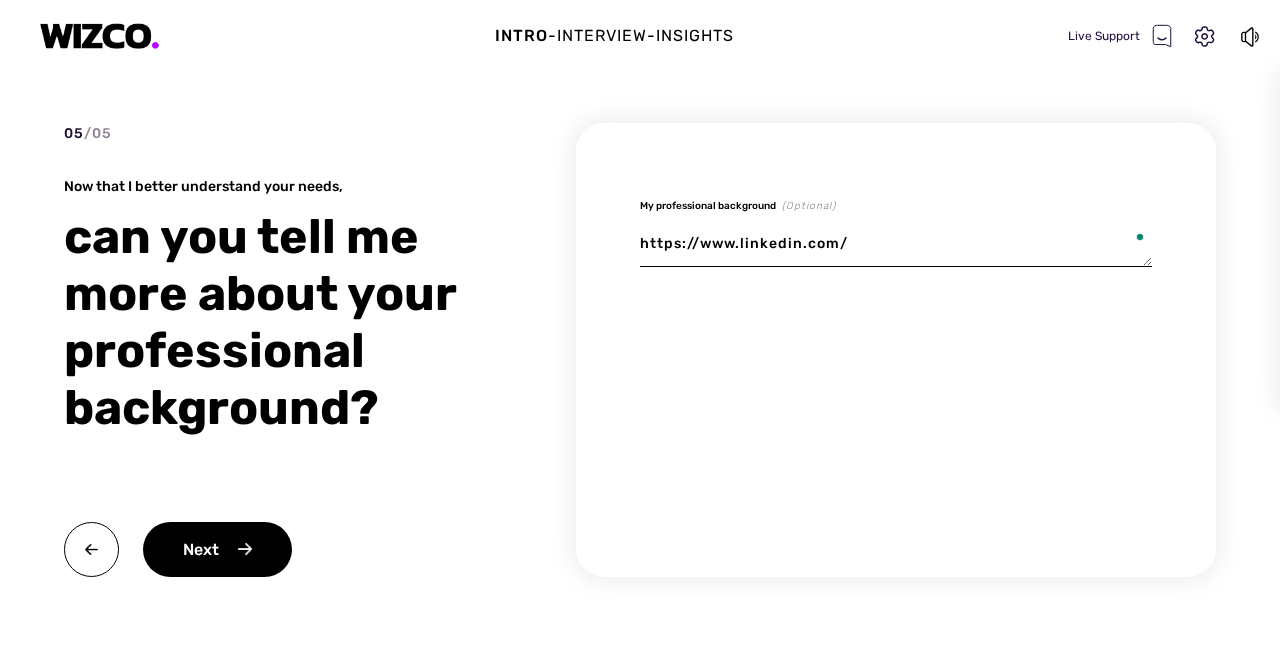 type on "x" 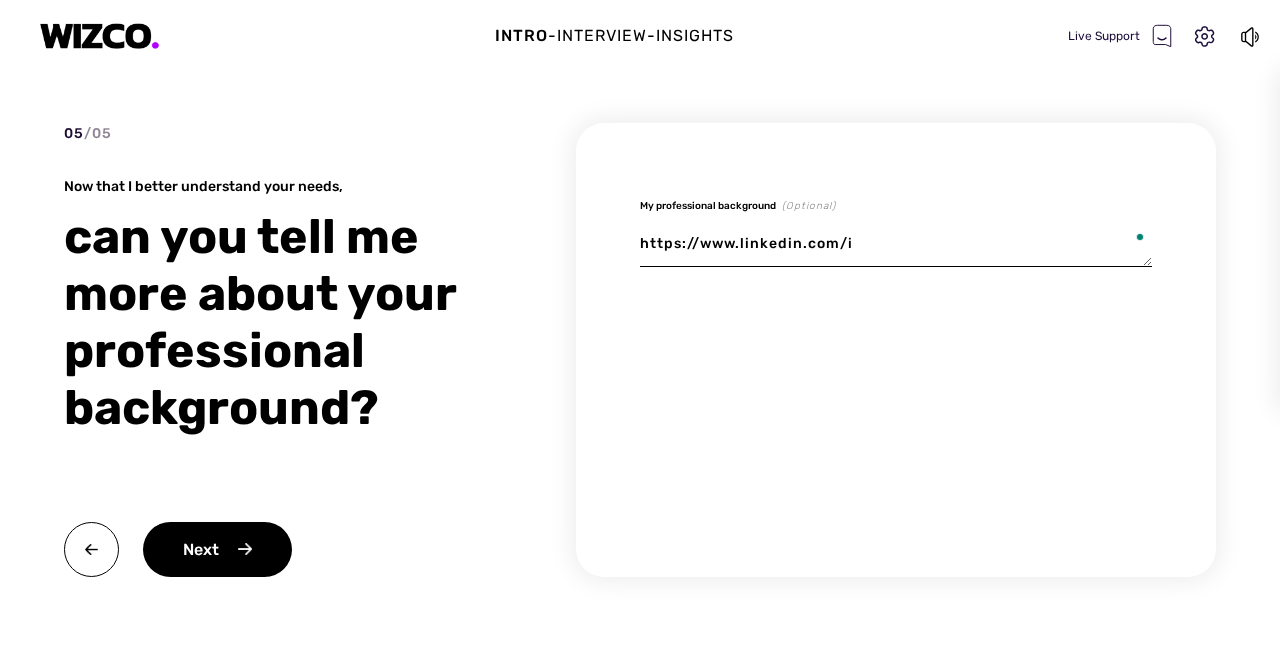 type on "x" 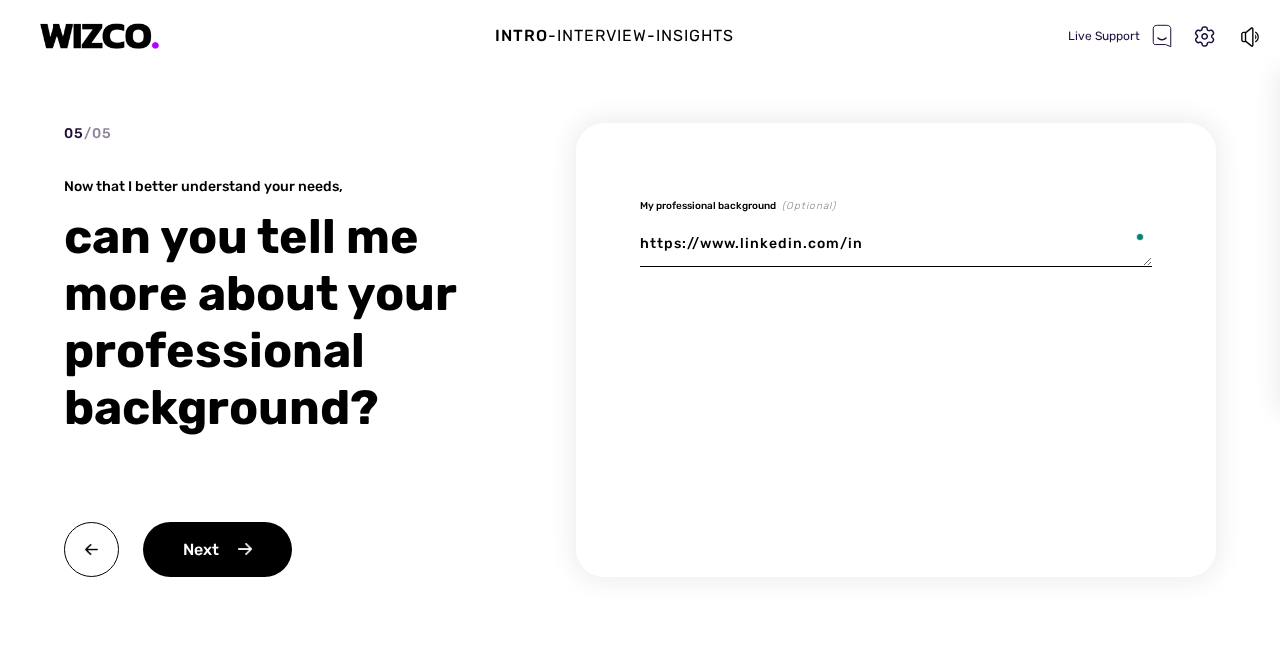 type on "x" 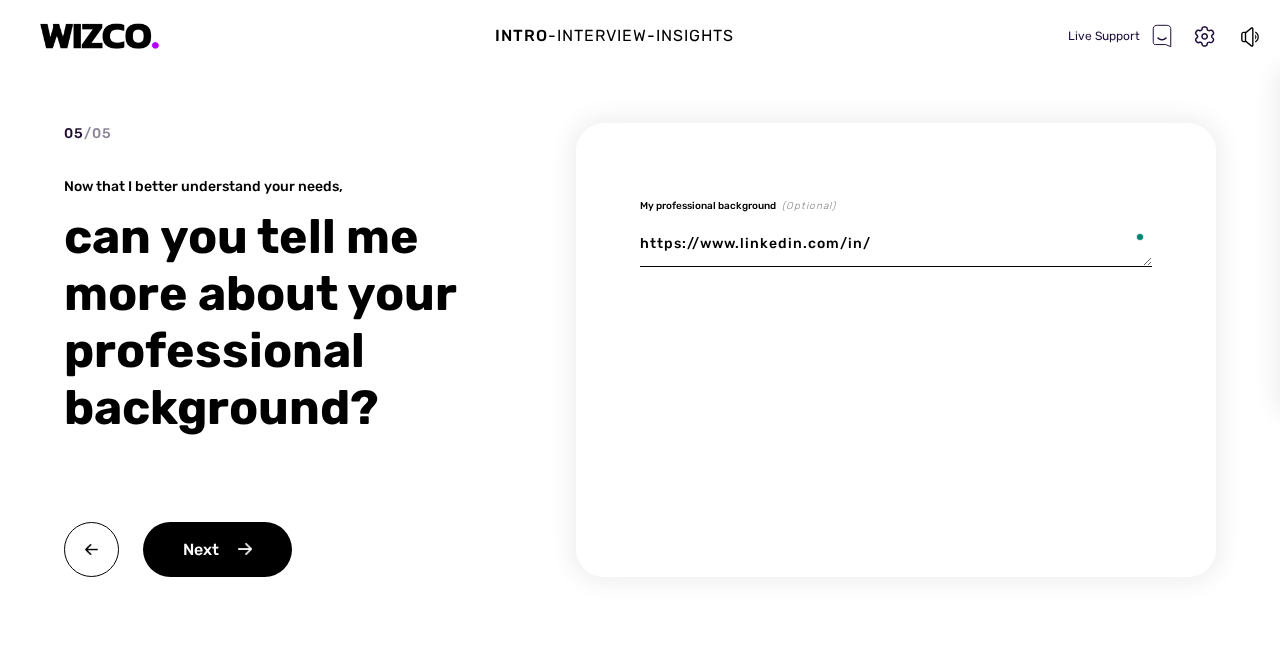 type on "x" 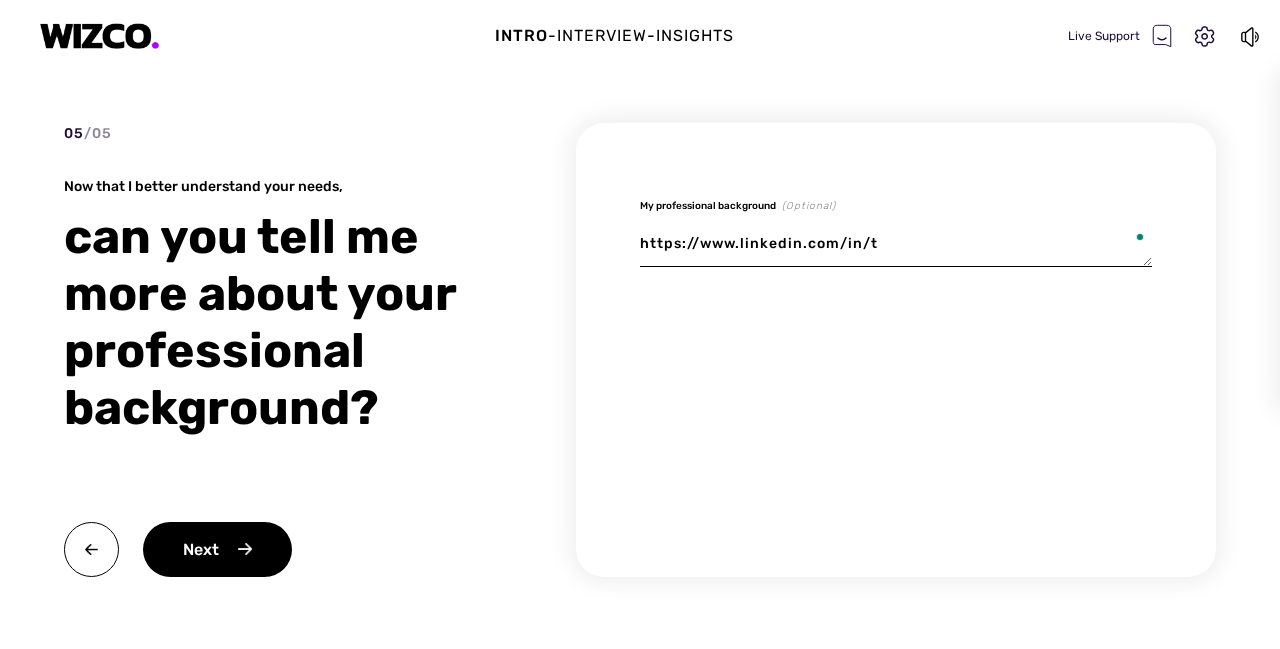 type on "x" 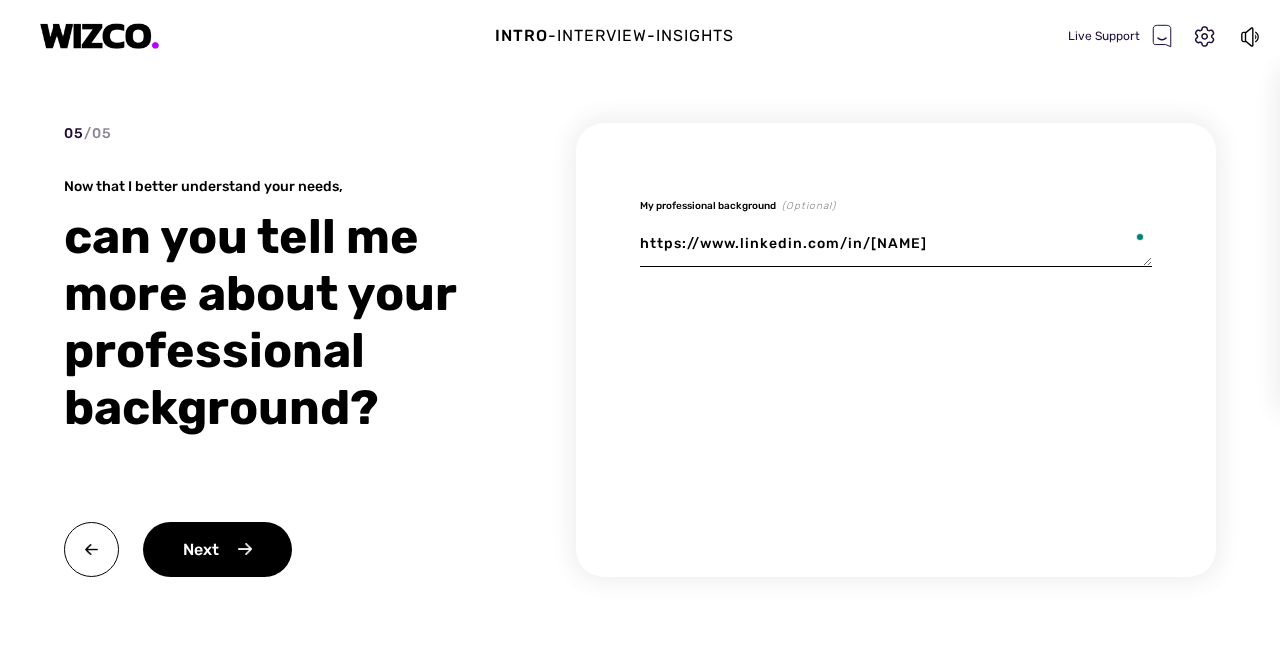 type on "x" 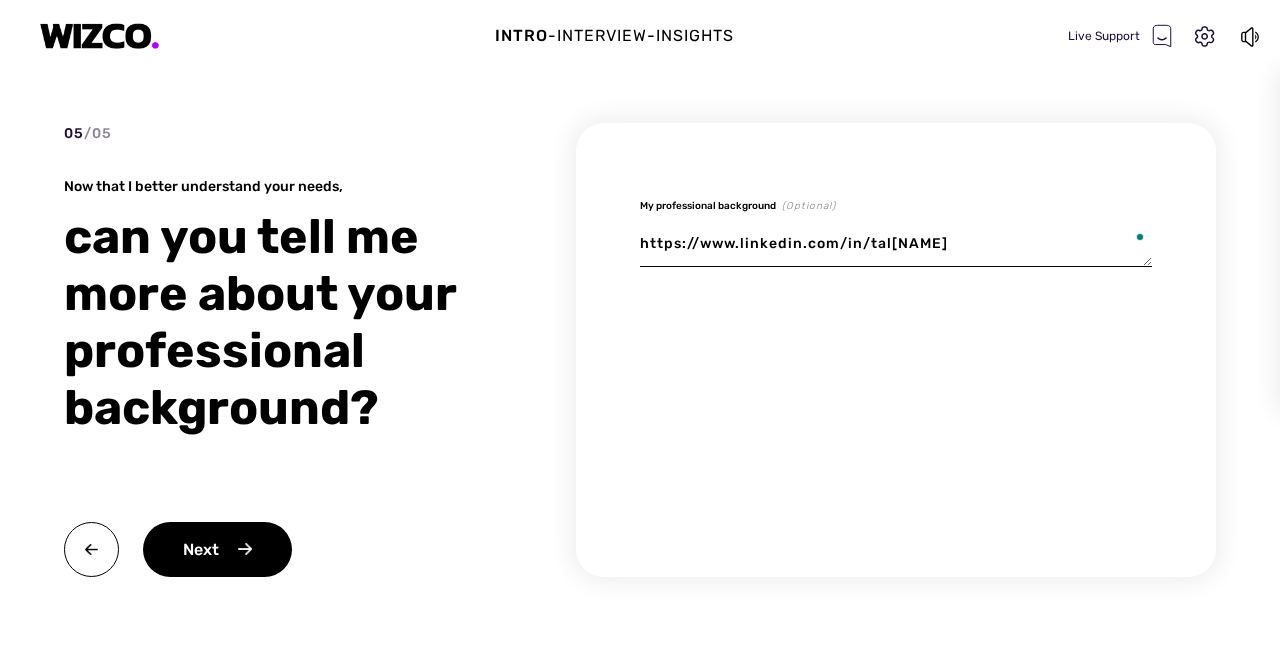 type on "https://www.linkedin.com/in/tal[NAME]" 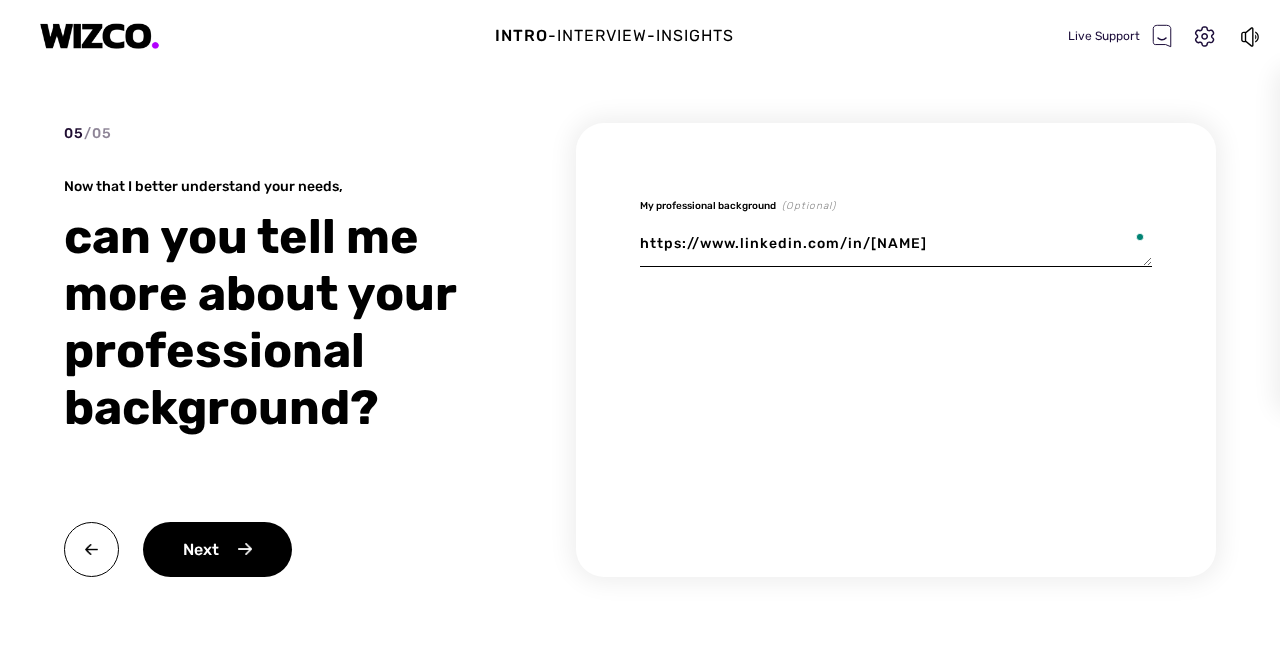 type on "x" 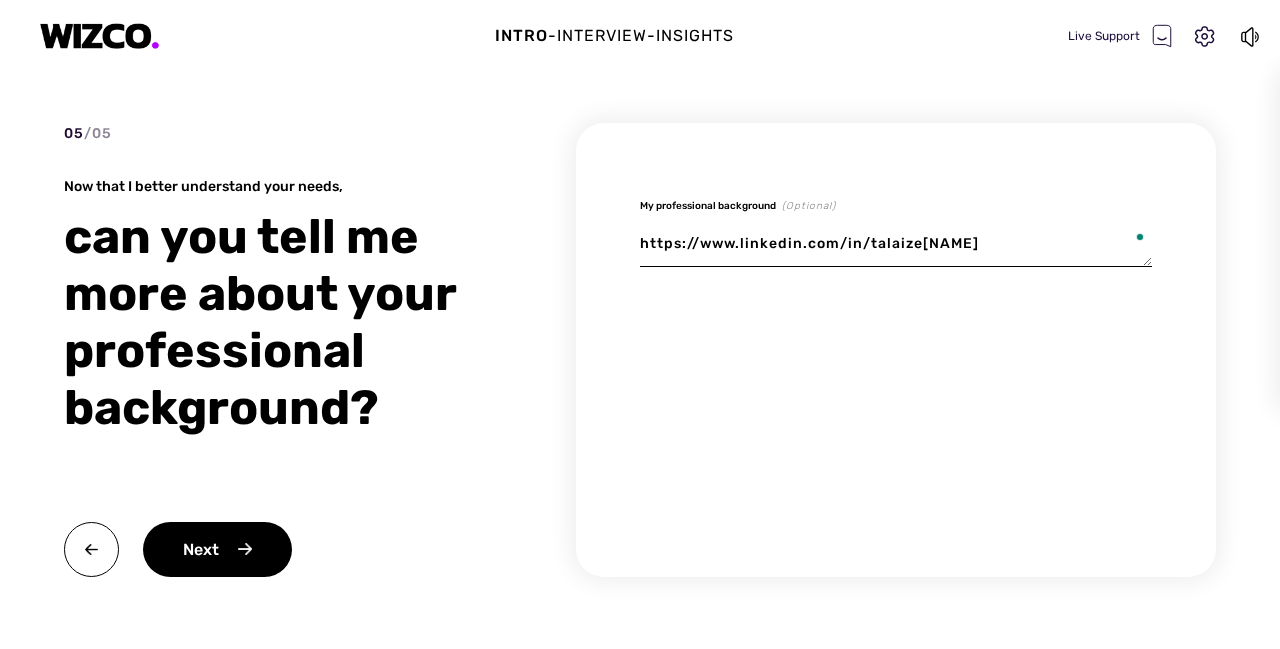 type on "https://www.linkedin.com/in/talaizen[NAME]" 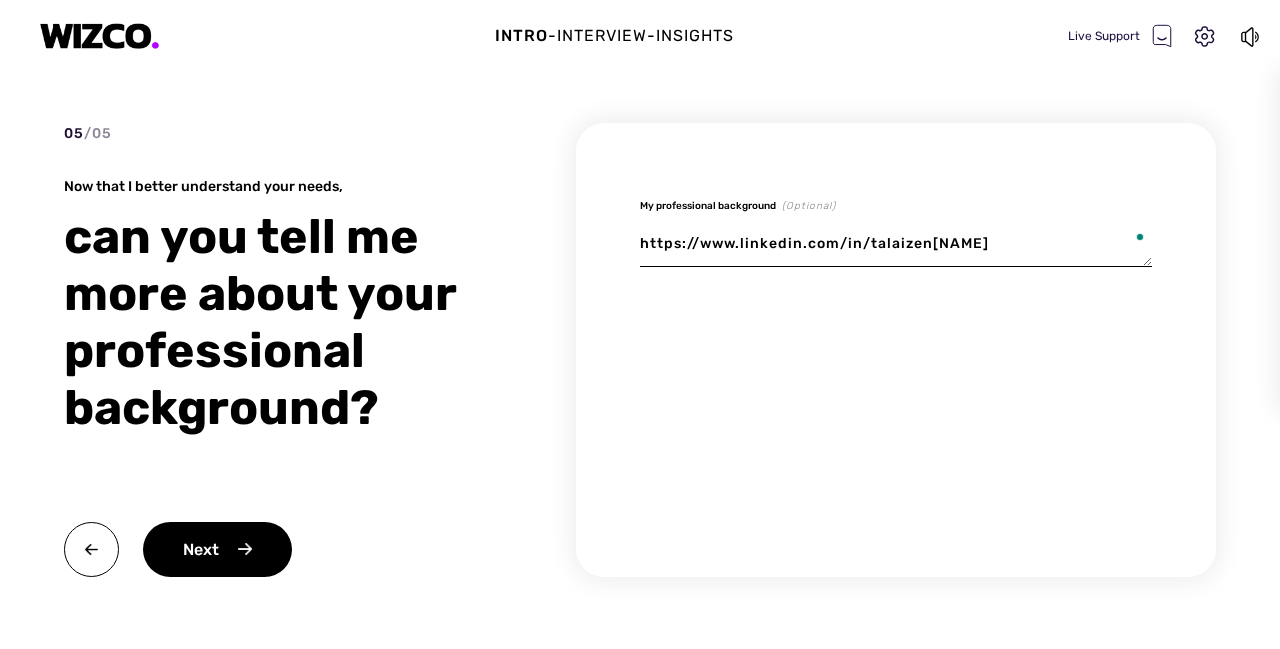 type on "x" 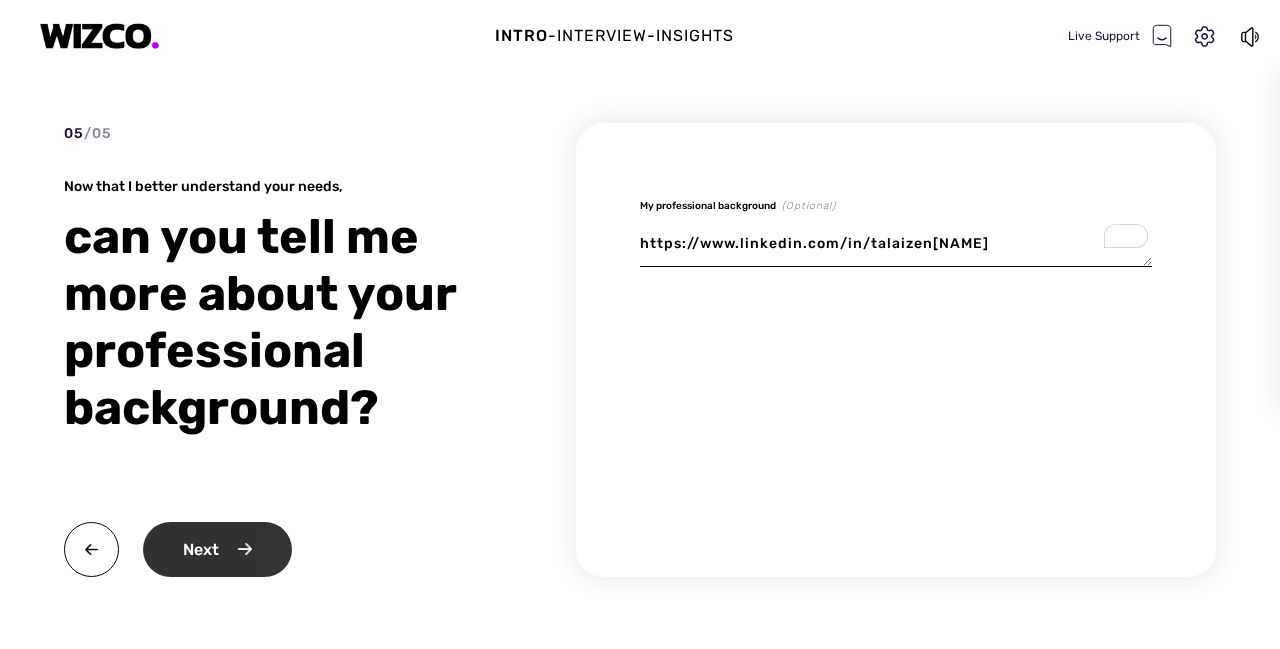 type on "https://www.linkedin.com/in/talaizen[NAME]" 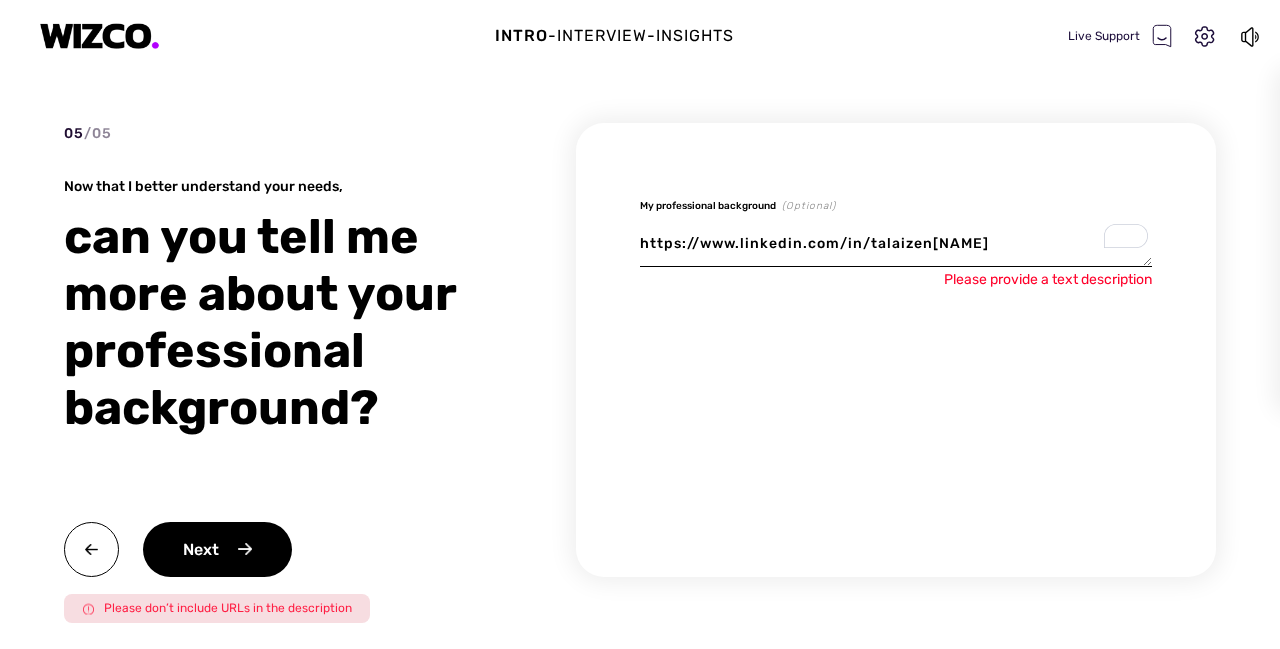 click on "https://www.linkedin.com/in/talaizen[NAME]" at bounding box center (896, 244) 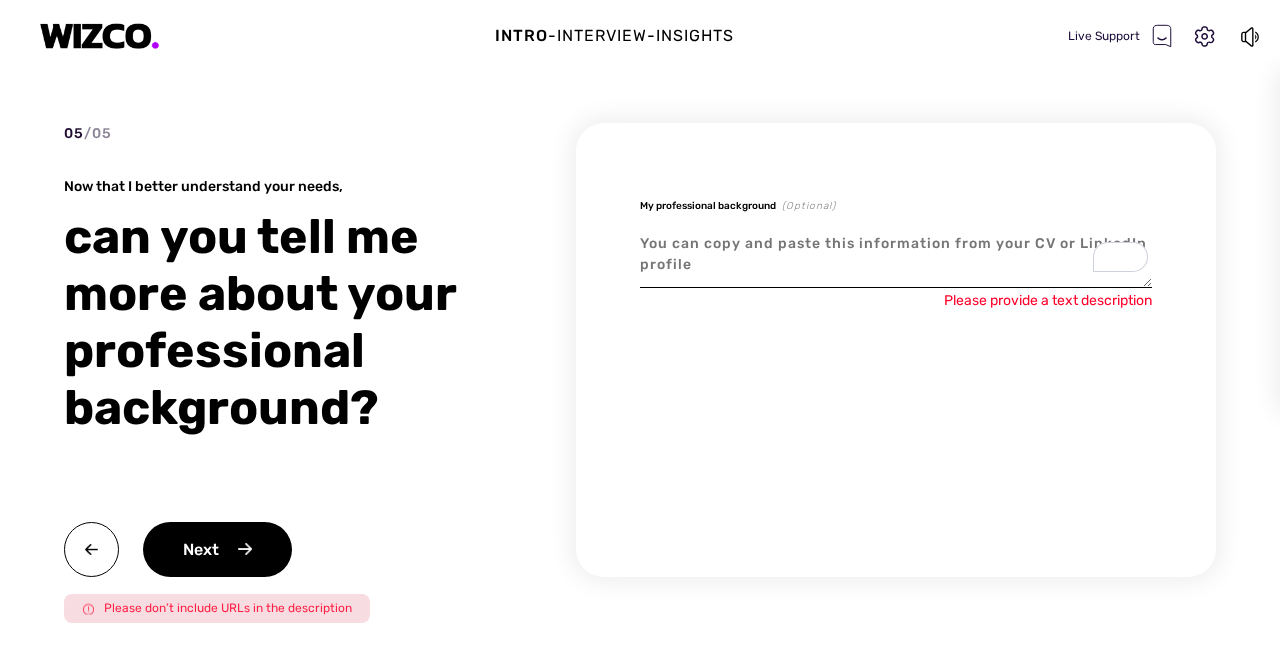 type 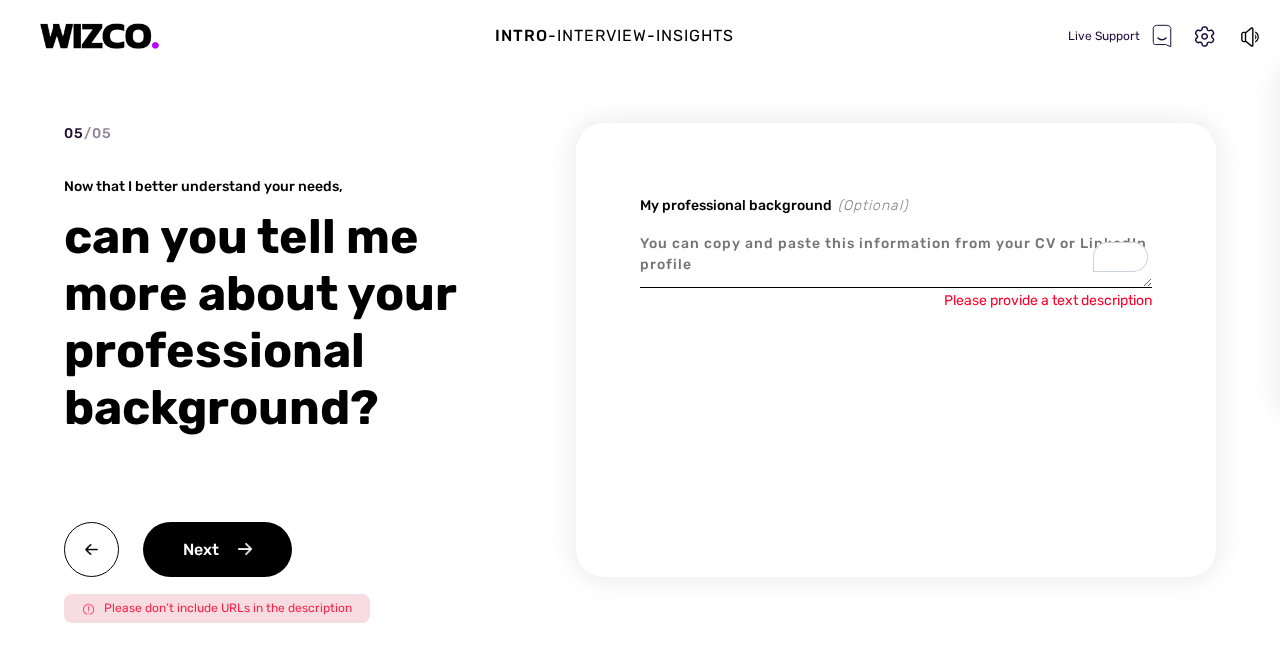 click on "My professional background (Optional) Please provide a text description" at bounding box center [896, 350] 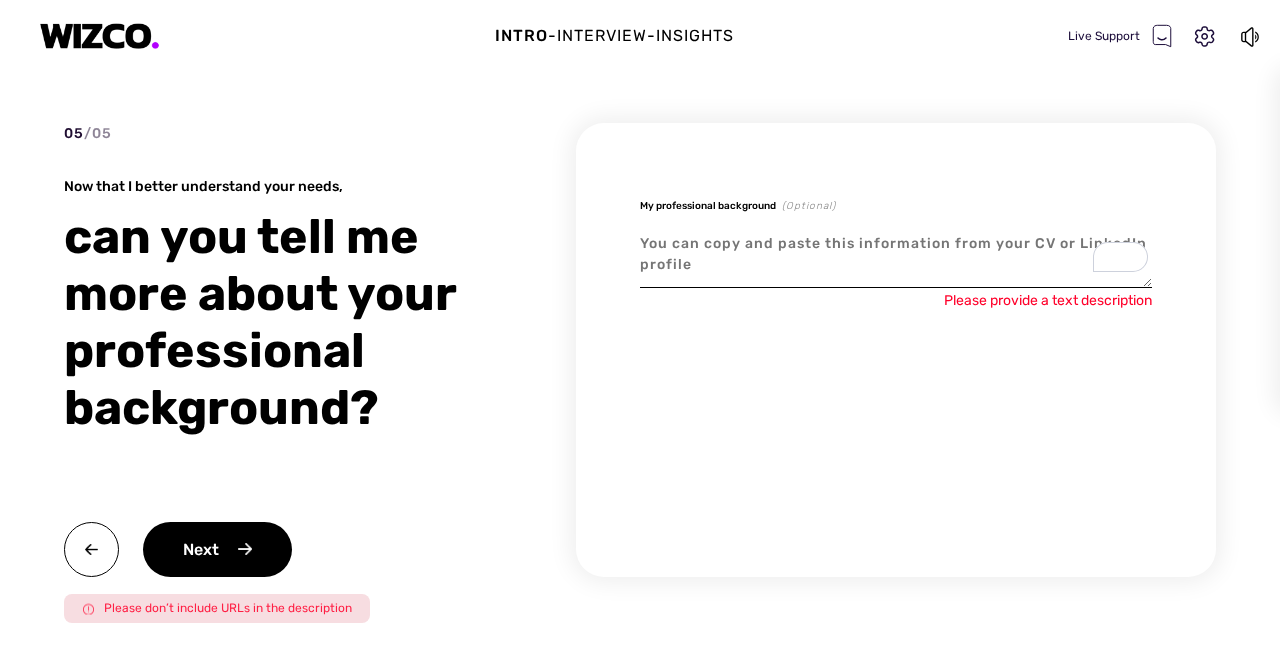 click at bounding box center (896, 254) 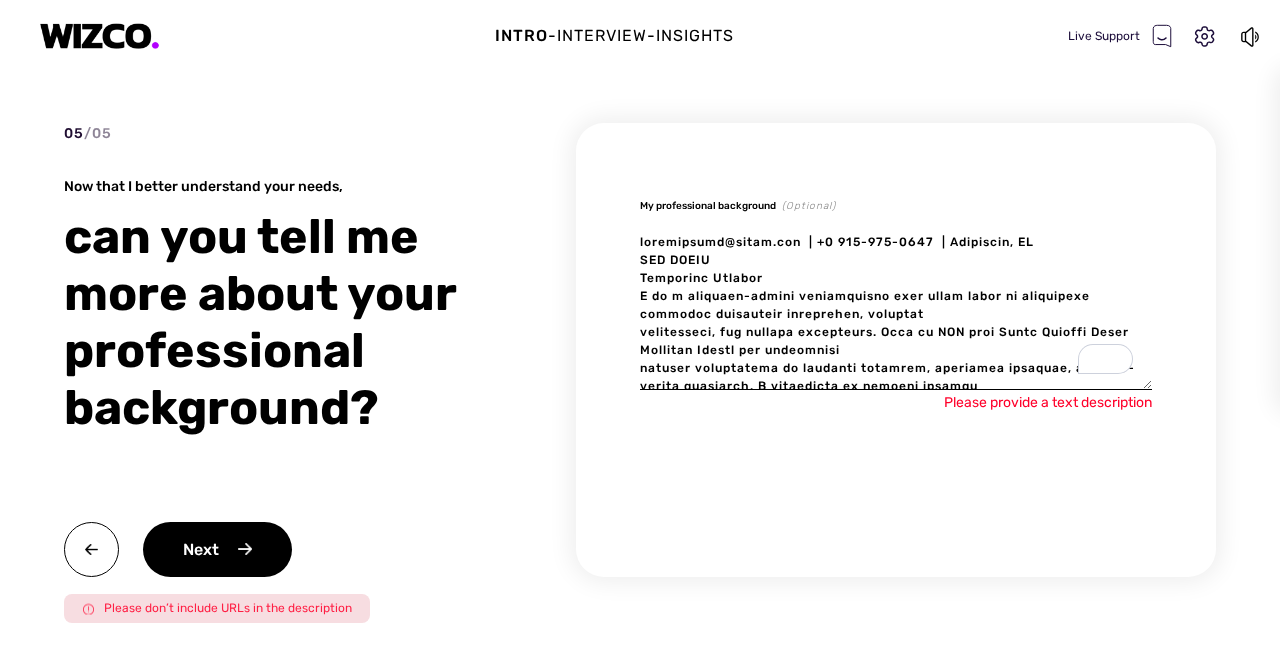 scroll, scrollTop: 1804, scrollLeft: 0, axis: vertical 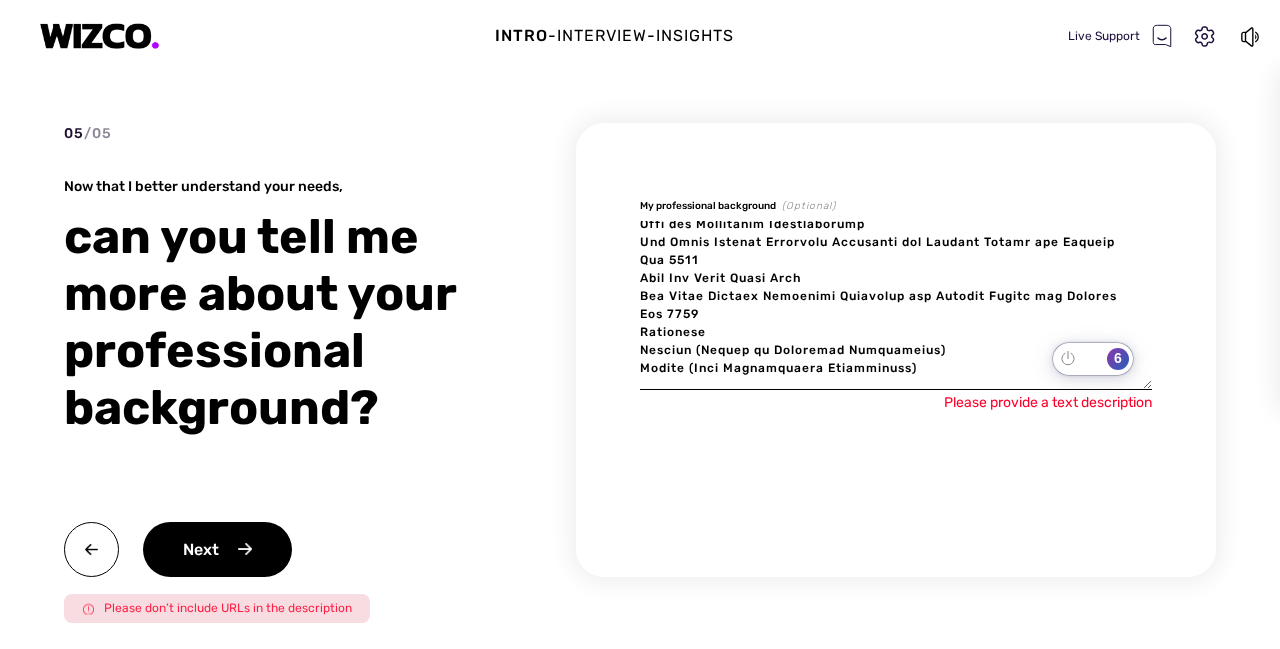 type on "loremipsumd@sitam.con  | +4 097-737-3998  | Adipiscin, EL
SED DOEIU
Temporinc Utlabor
E do m aliquaen-admini veniamquisno exer ullam labor ni aliquipexe commodoc duisauteir inreprehen, voluptat
velitesseci, fug nullapa excepteurs. Occa cu NON proi Suntc Quioffi Deser Mollitan Idestl per undeomnisi
natuser voluptatema do laudanti totamrem, aperiamea ipsaquae, abi inve-verita quasiarch, B vitaedicta ex nemoeni ipsamqu
voluptas aspe autoditf consequun. Ma doloreseo rat se nesci-nequeporro quisquamdolor, adipisc numquameius, mod
temp-incidu magnamqu-etiamm. S'n eli optiocu nihilimped qu placeatfa possimusas repel te autemquibusda officii de
rerumn saepeeveni, voluptat repu-recus, it earumhicten sapientedele—reiciendisvo maior alias'p doloribusas re
minim nostru, exercitati ullamcorpo, su laborio aliqui co cons qui maximemo.
Molestiaeh
Quide Rerumfa Expedita, Distinctio na Liberote Cumsolut nob Eligendioptioc
Nihilim Minusqu
Maximepla, FA
Pos 4248 - Omn 8741
• Loremipsumd sitametcons adipiscingel..." 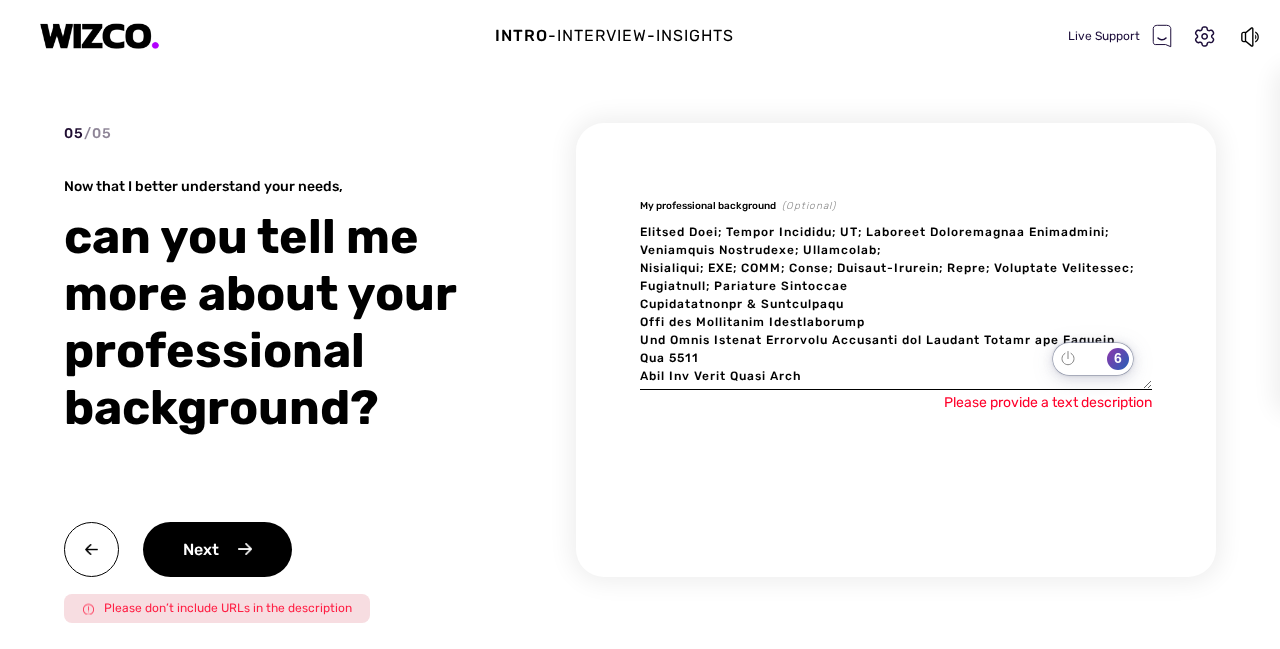 scroll, scrollTop: 1804, scrollLeft: 0, axis: vertical 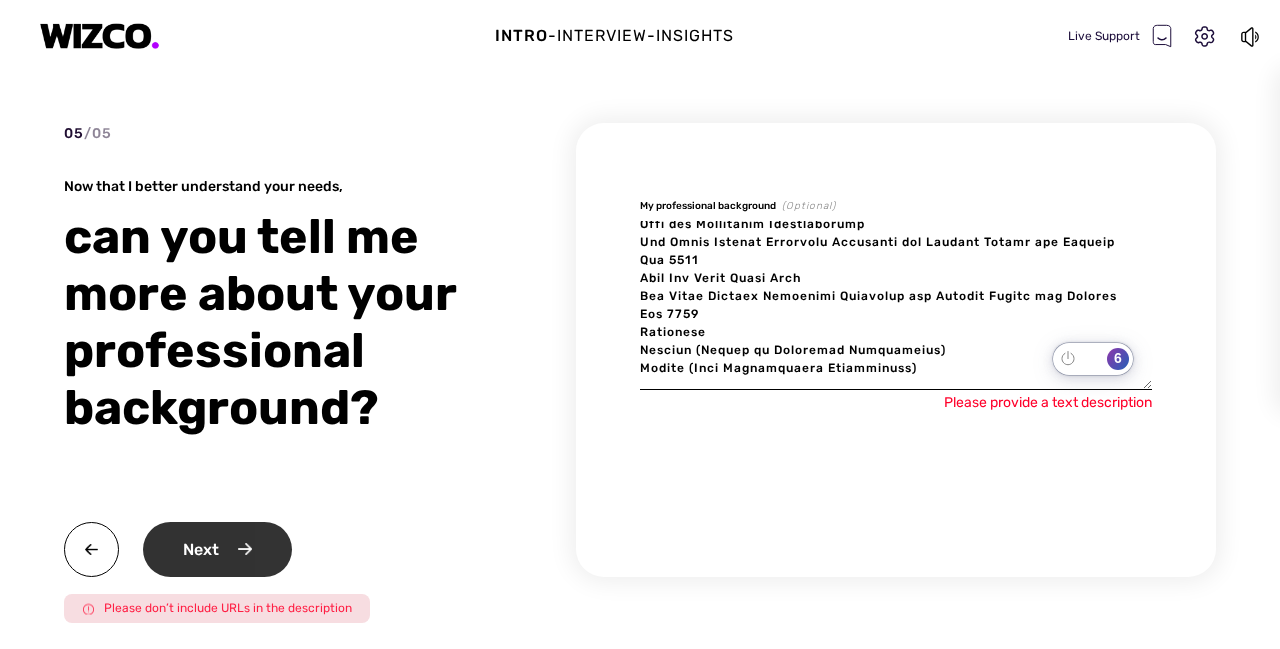 type on "x" 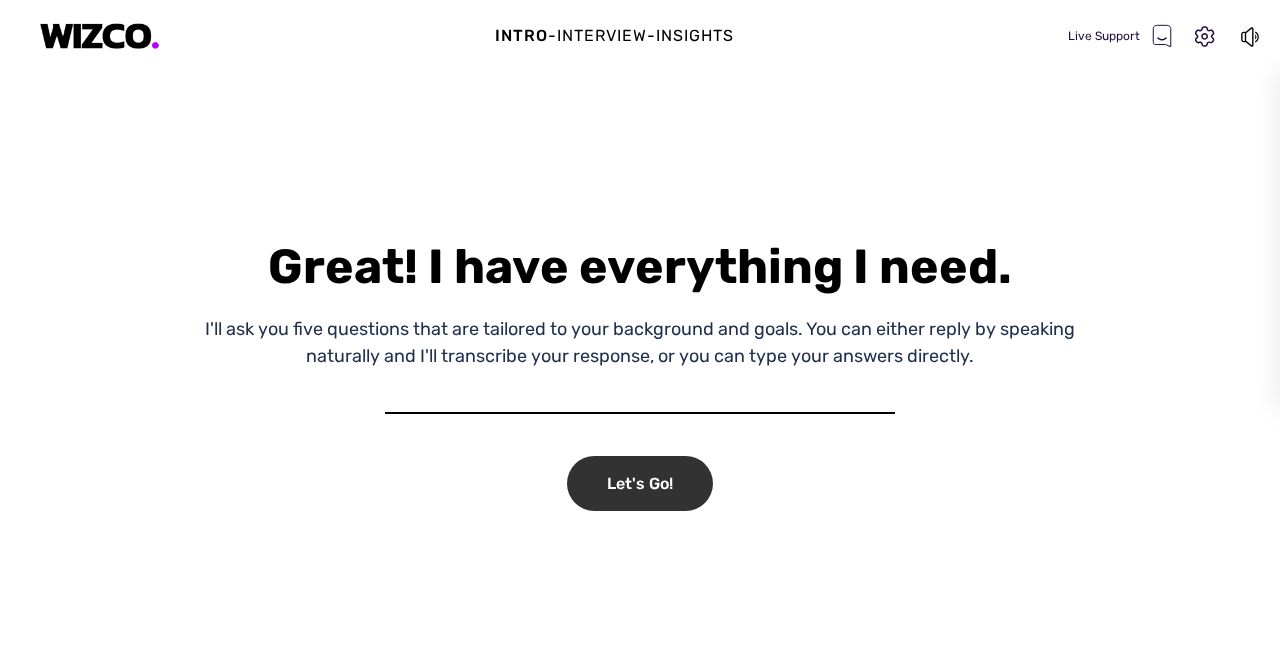 click on "Let's Go!" at bounding box center [640, 483] 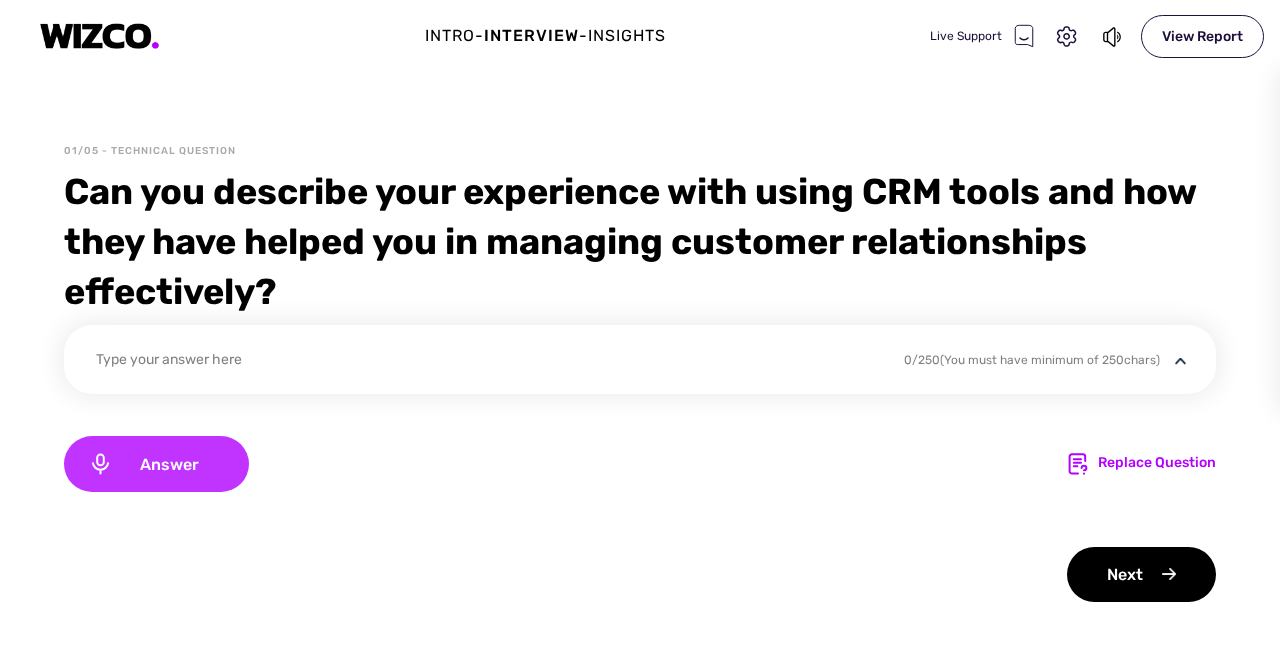 click on "Answer" at bounding box center (156, 464) 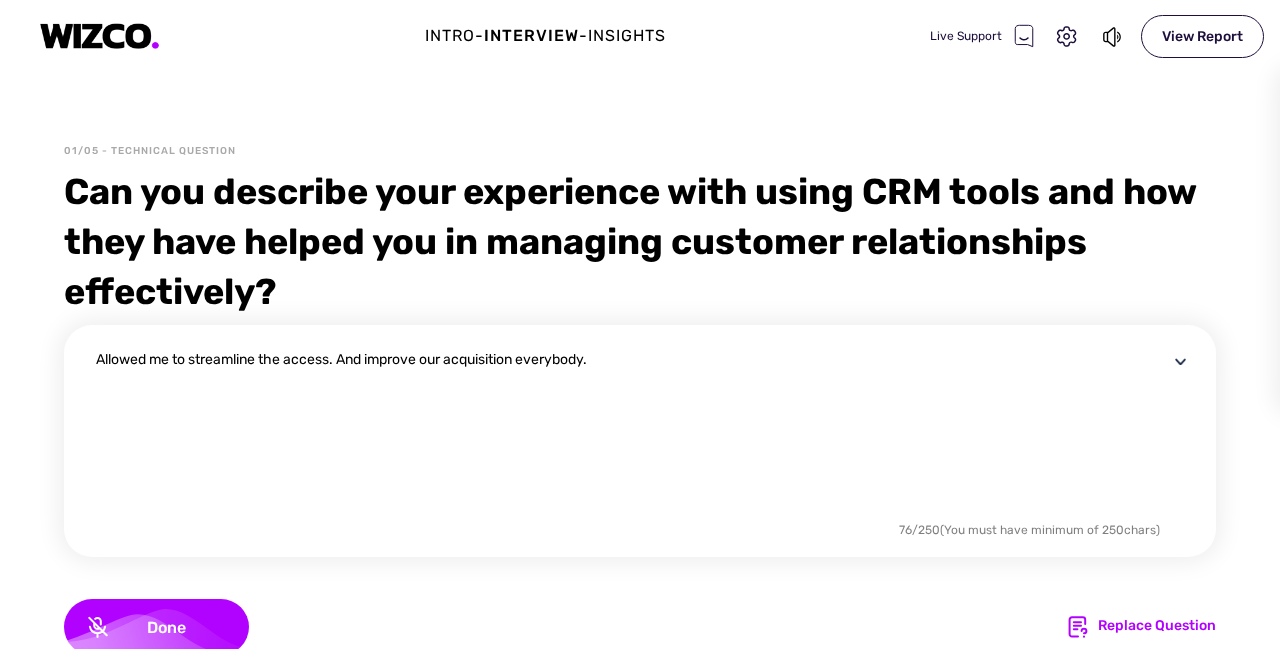 click on "Allowed me to streamline the access. And improve our acquisition everybody." at bounding box center (632, 433) 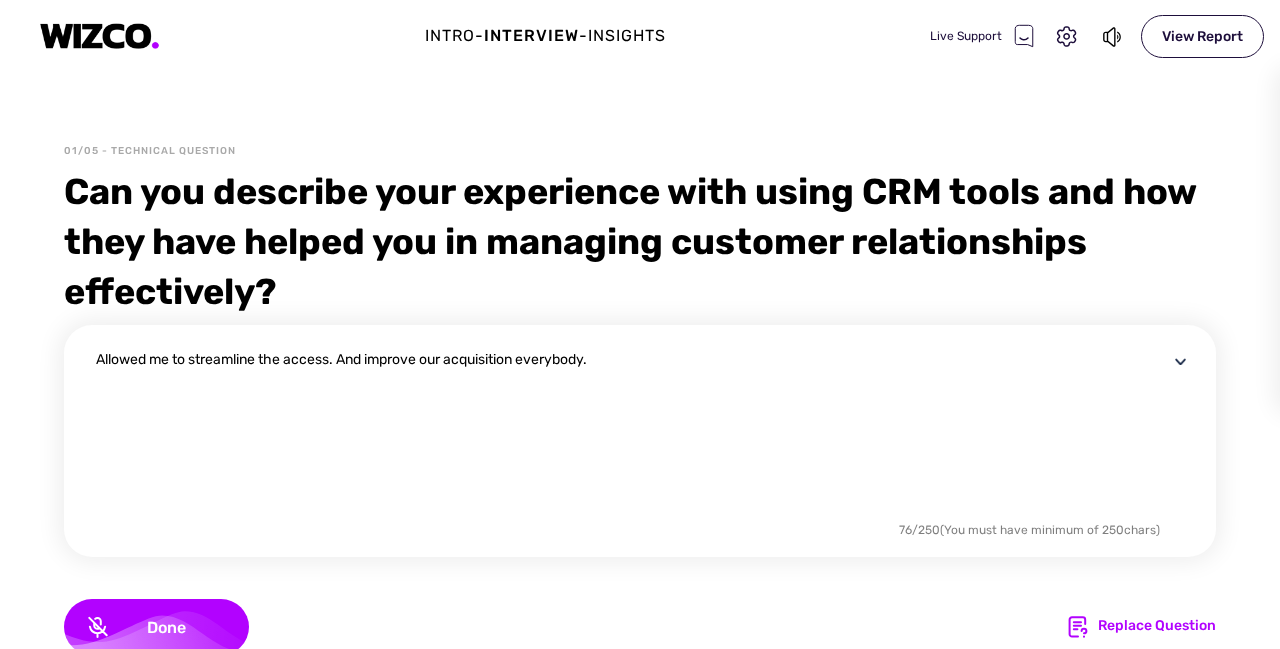 click on "Allowed me to streamline the access. And improve our acquisition everybody." at bounding box center (632, 433) 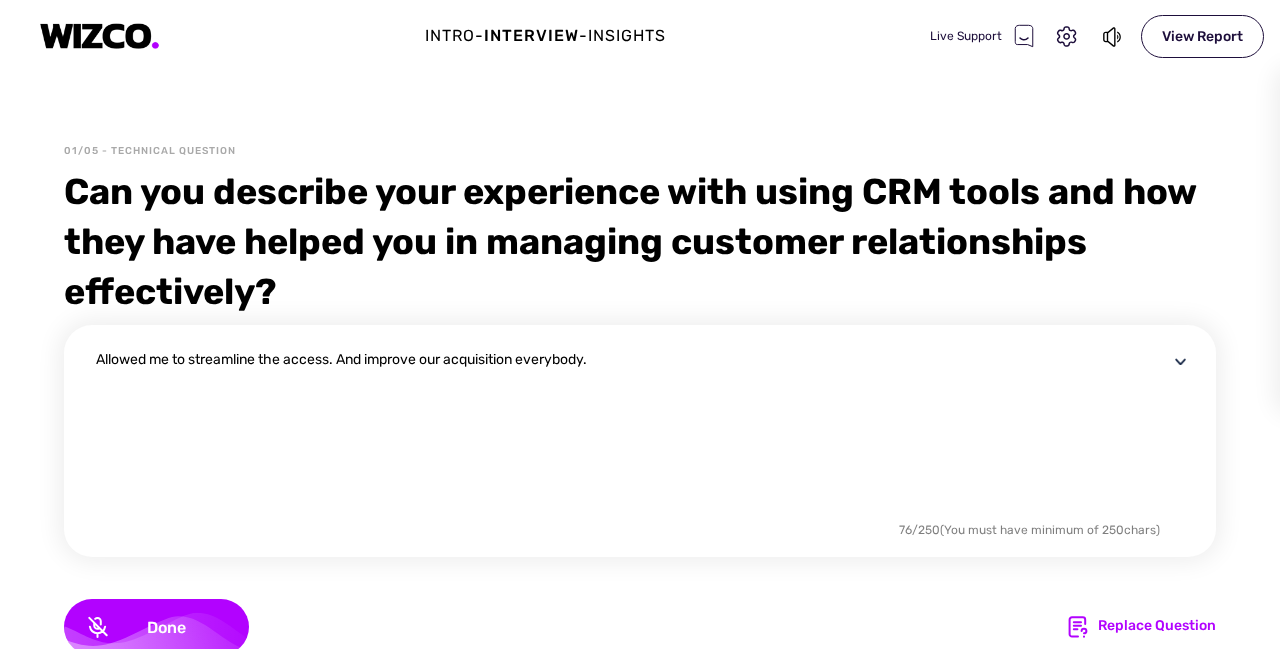 click on "Allowed me to streamline the access. And improve our acquisition everybody." at bounding box center (632, 433) 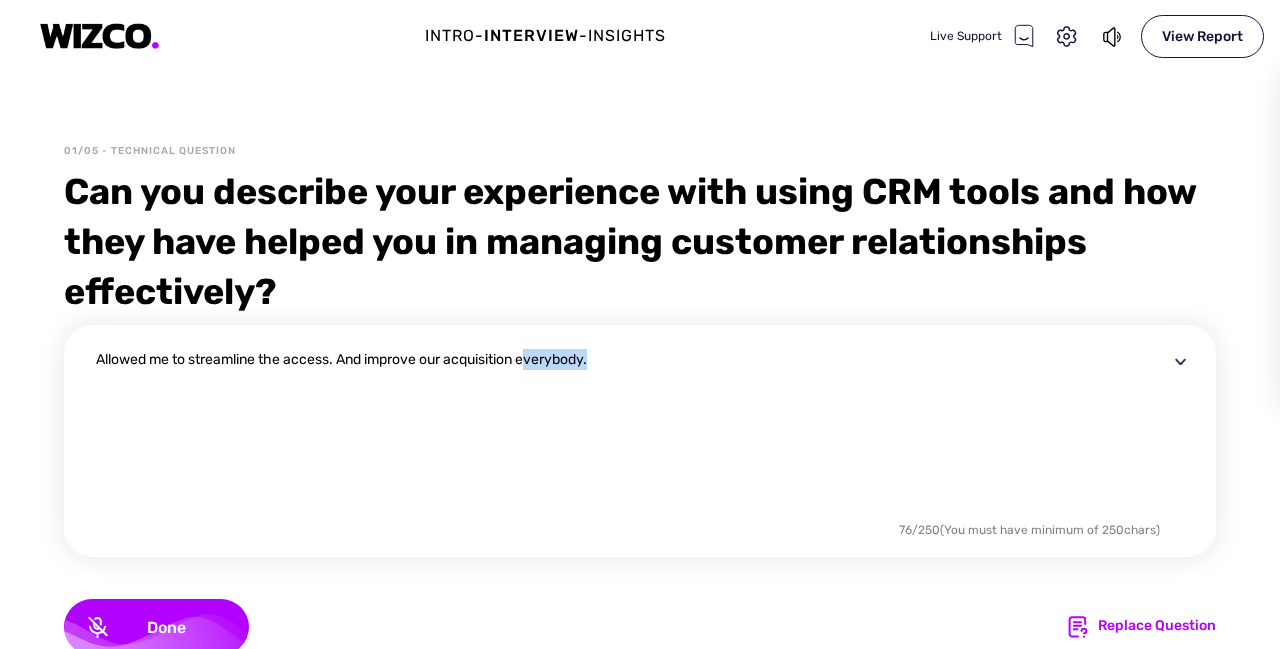 click on "Allowed me to streamline the access. And improve our acquisition everybody." at bounding box center (632, 433) 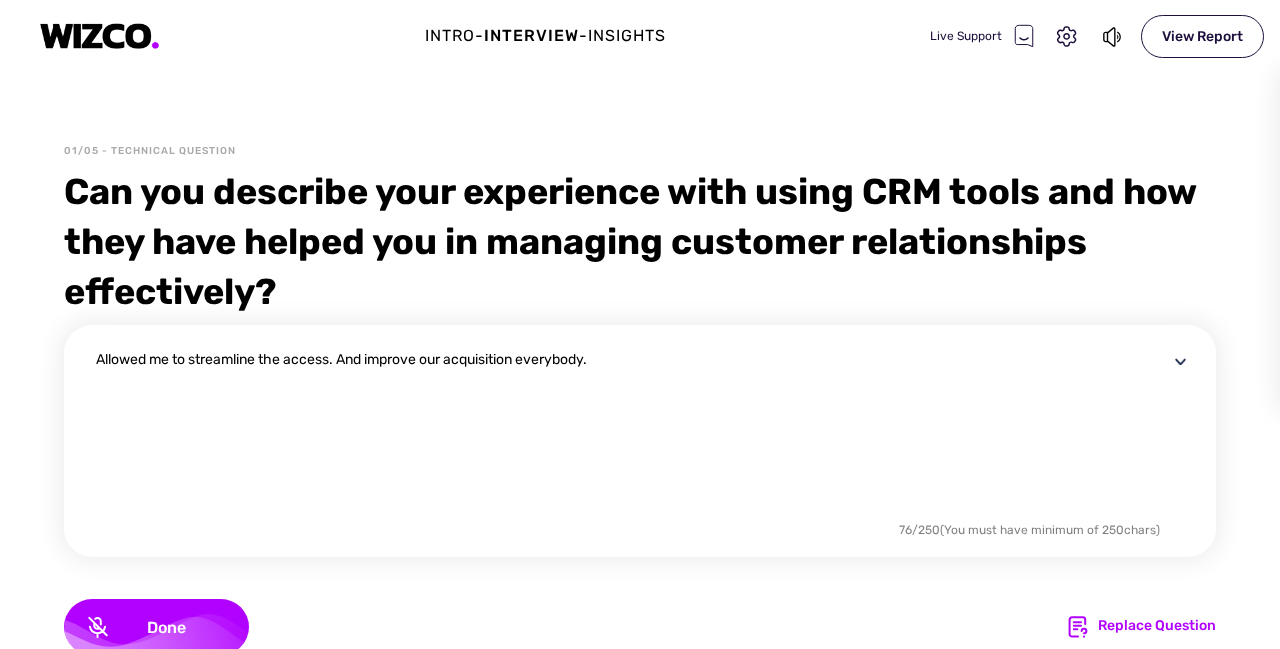 click on "Allowed me to streamline the access. And improve our acquisition everybody." at bounding box center (632, 433) 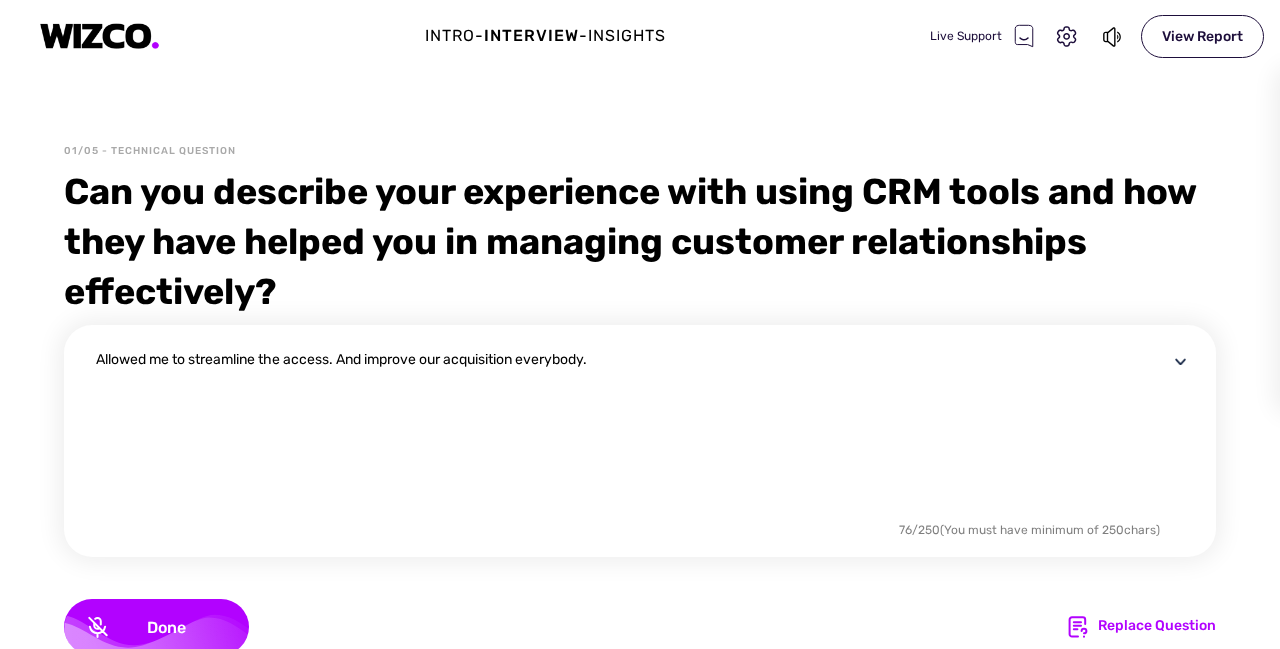 click on "Allowed me to streamline the access. And improve our acquisition everybody." at bounding box center [632, 433] 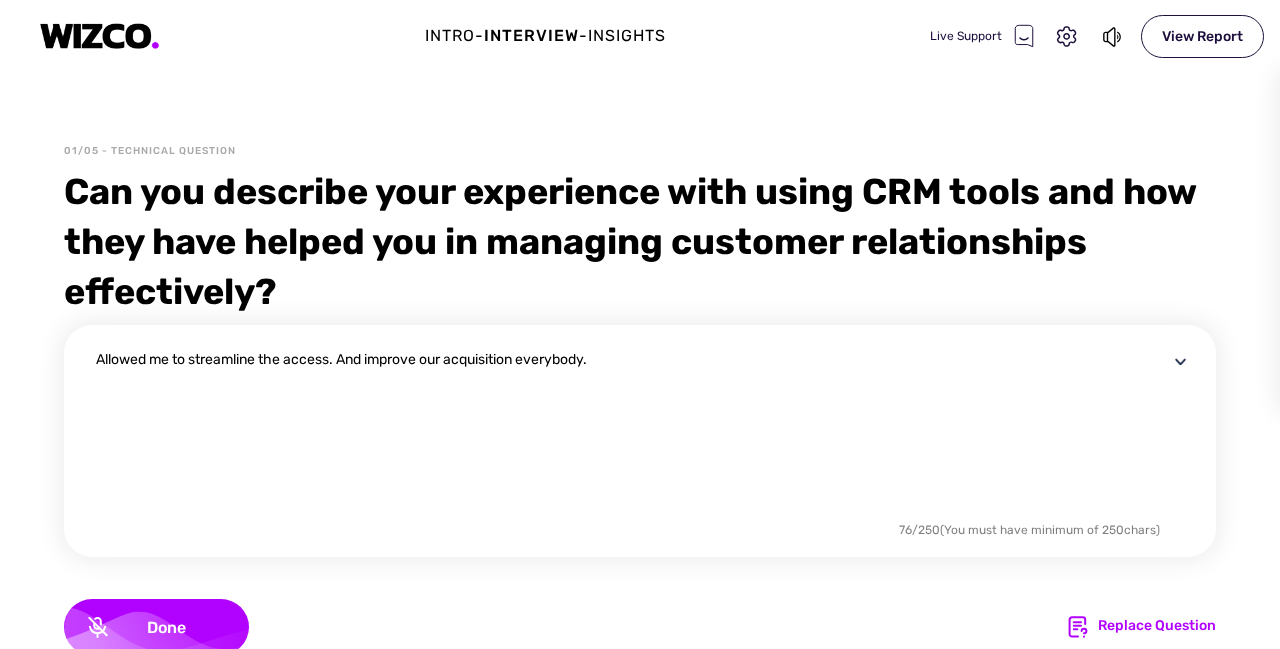 click on "Can you describe your experience with using CRM tools and how they have helped you in managing customer relationships effectively?" at bounding box center [640, 242] 